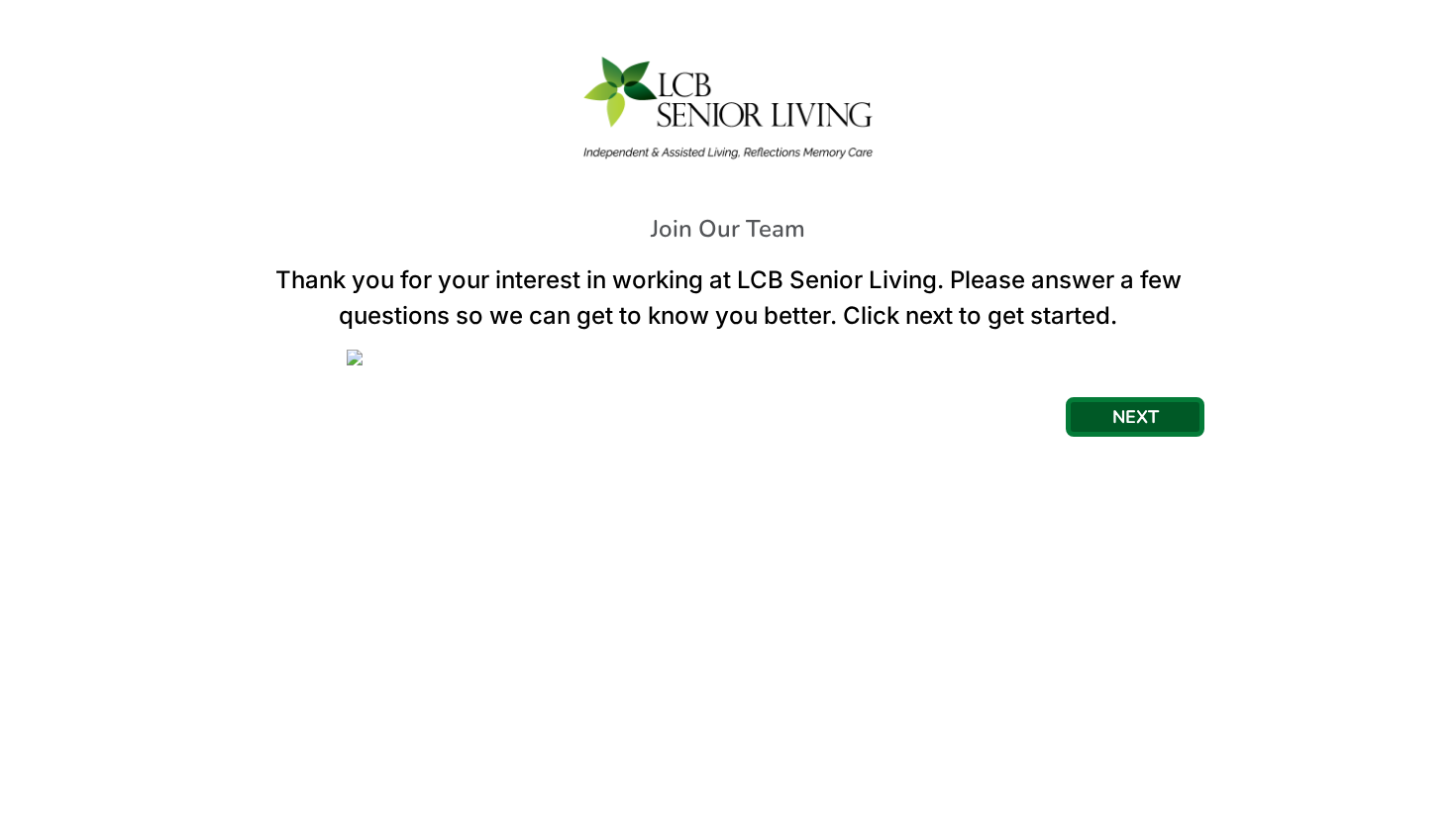 scroll, scrollTop: 0, scrollLeft: 0, axis: both 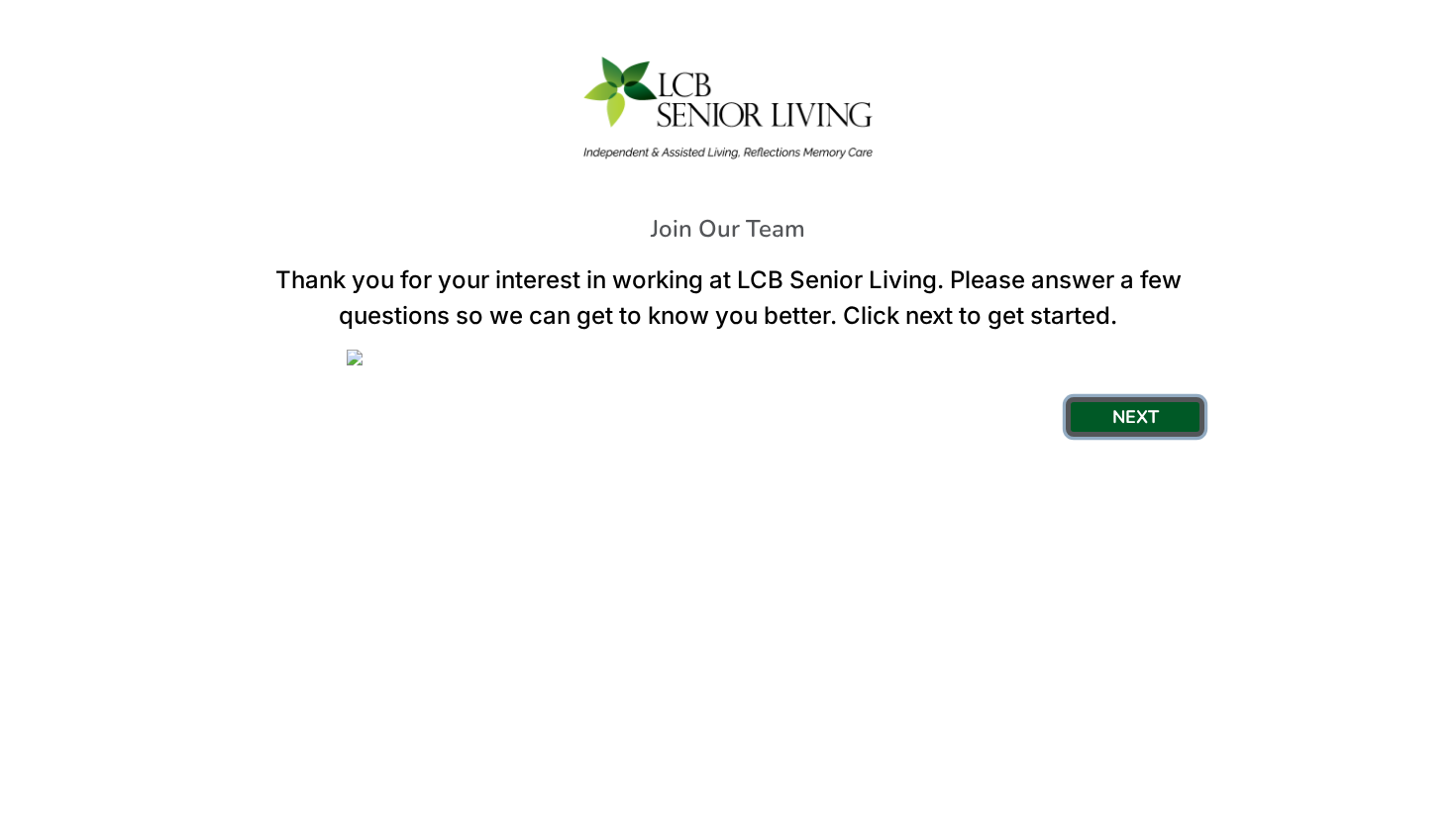 click on "NEXT" at bounding box center (1135, 417) 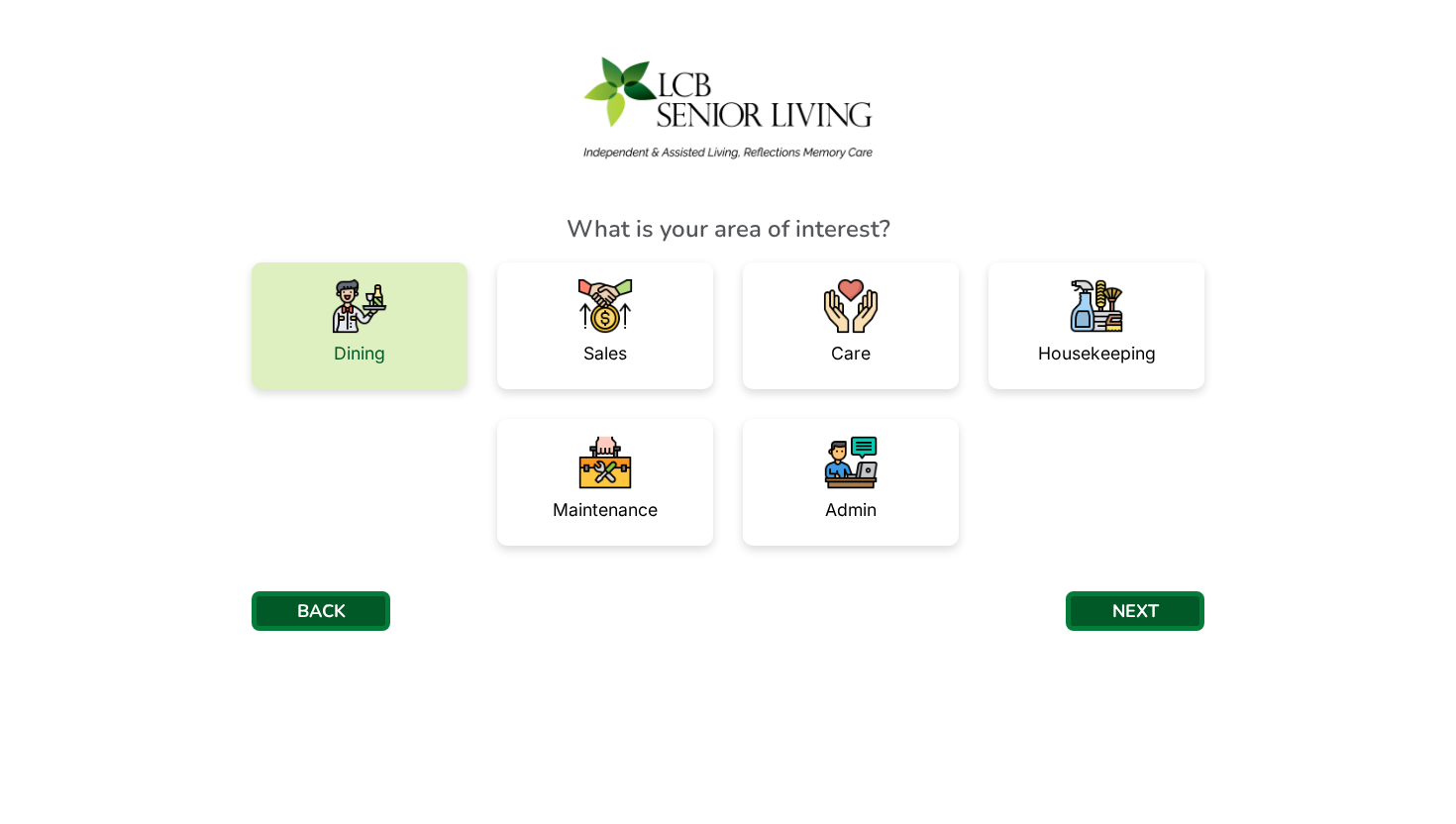 click at bounding box center (360, 306) 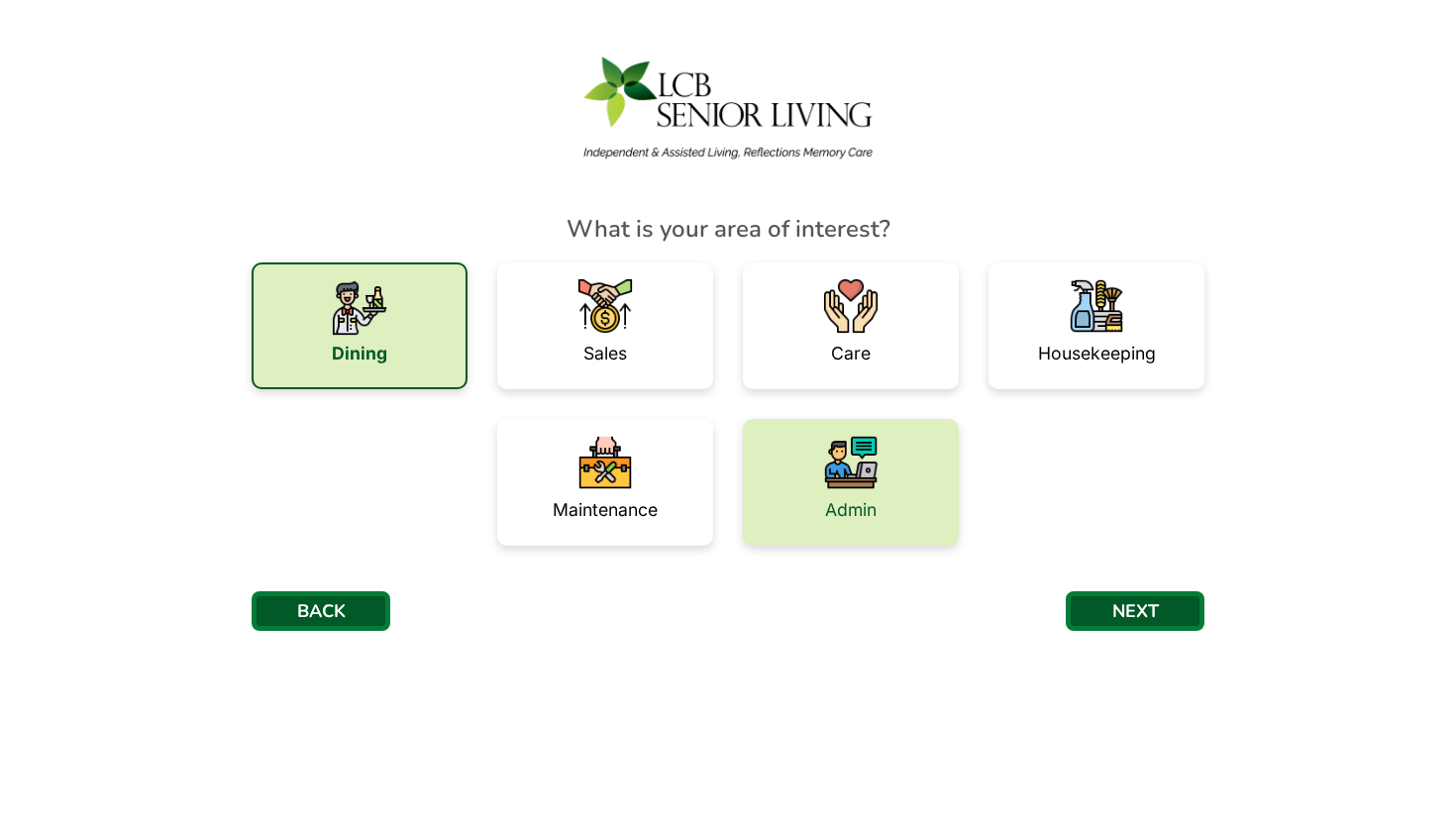 click on "Admin" at bounding box center [851, 482] 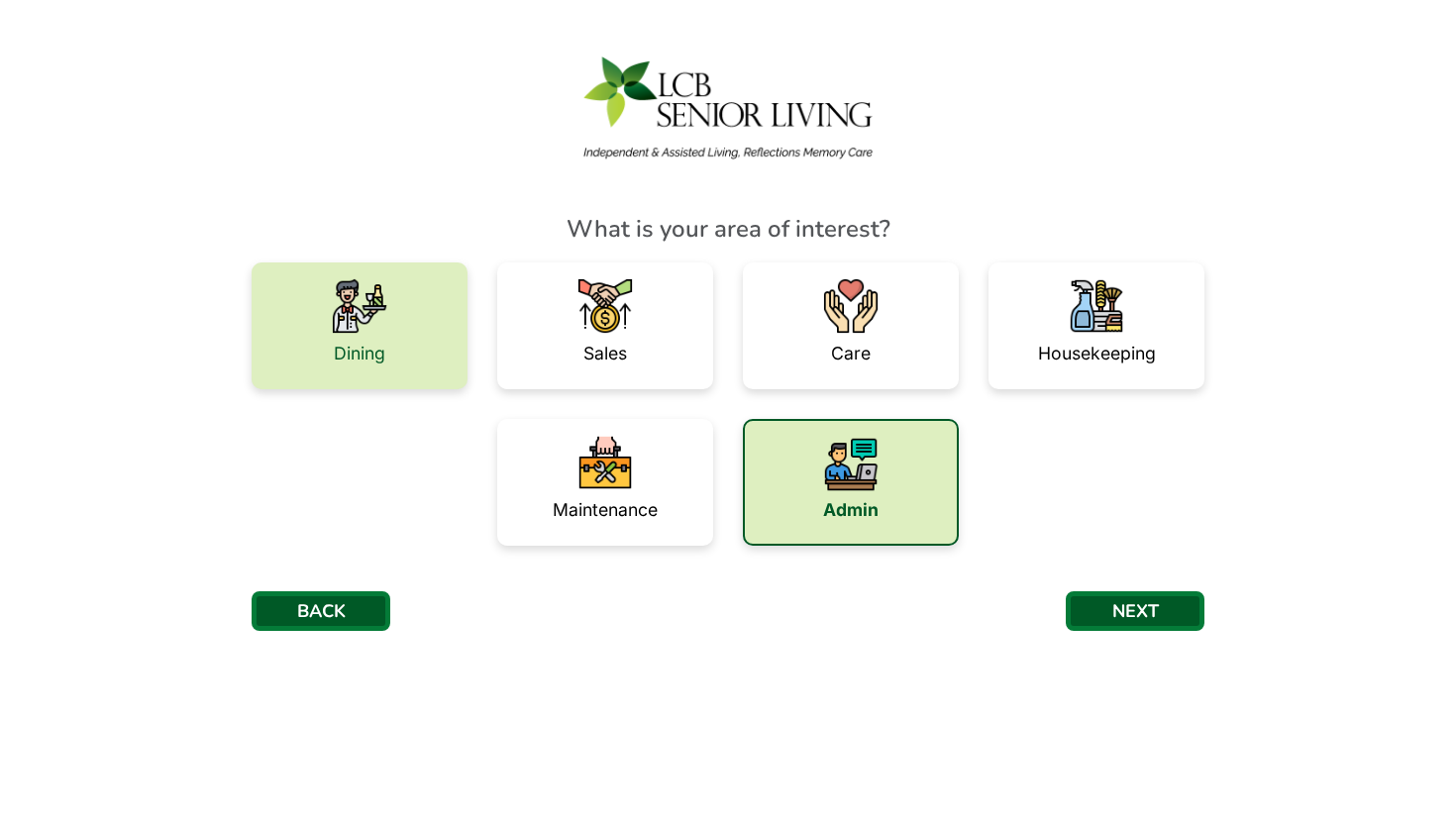 click at bounding box center (360, 306) 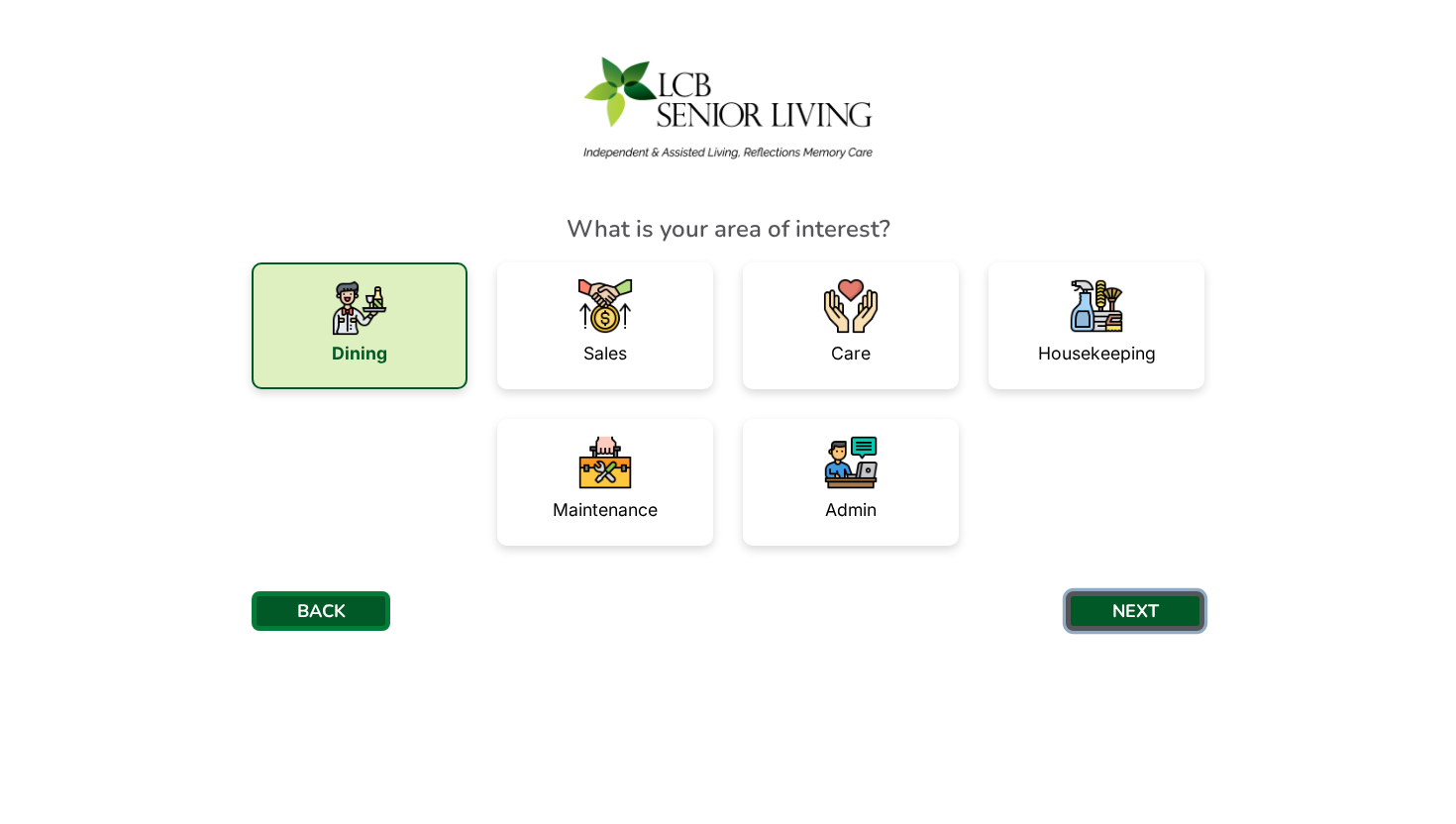 click on "NEXT" at bounding box center (1135, 611) 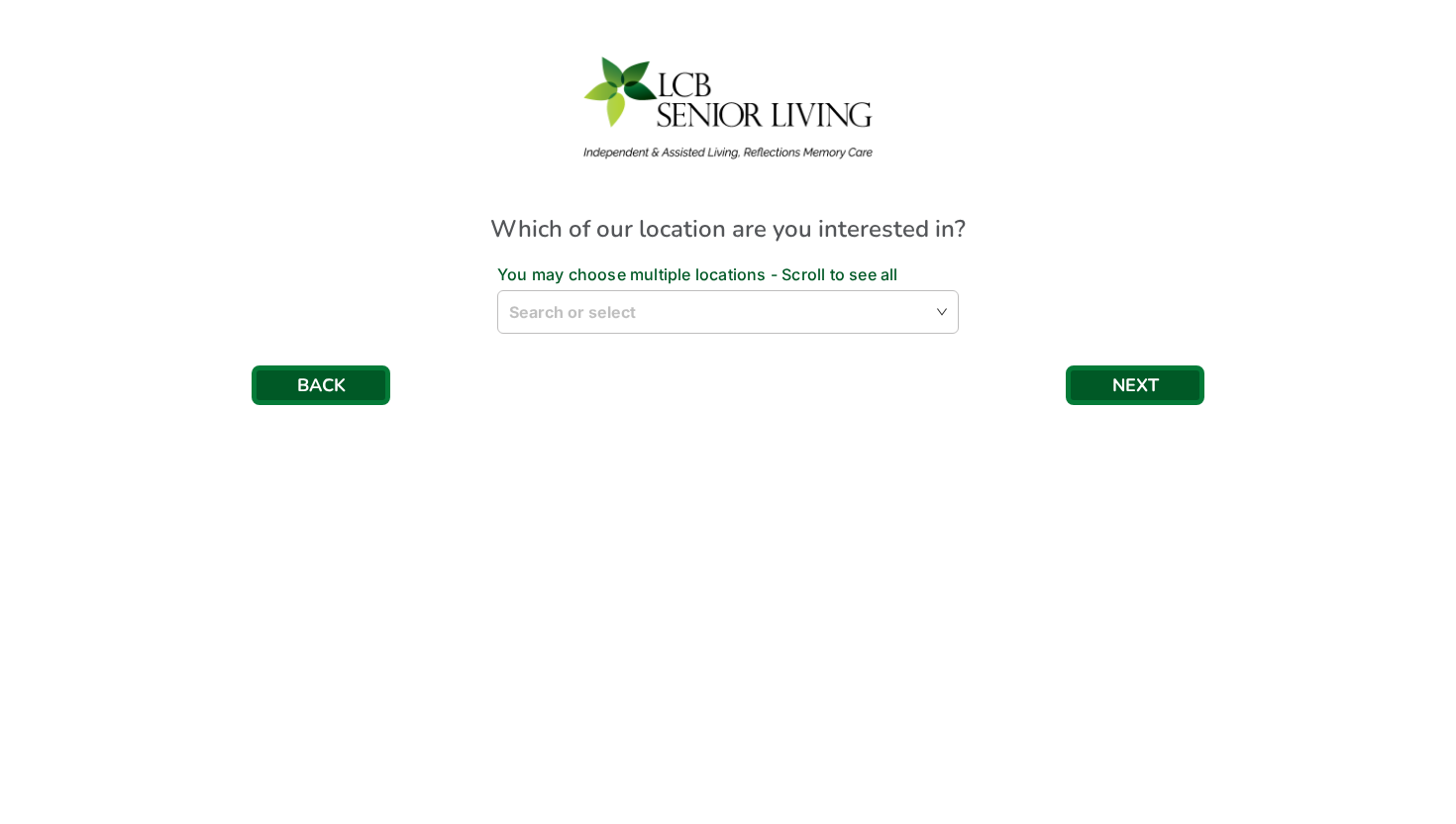 click on "You may choose multiple locations - Scroll to see all" at bounding box center (697, 274) 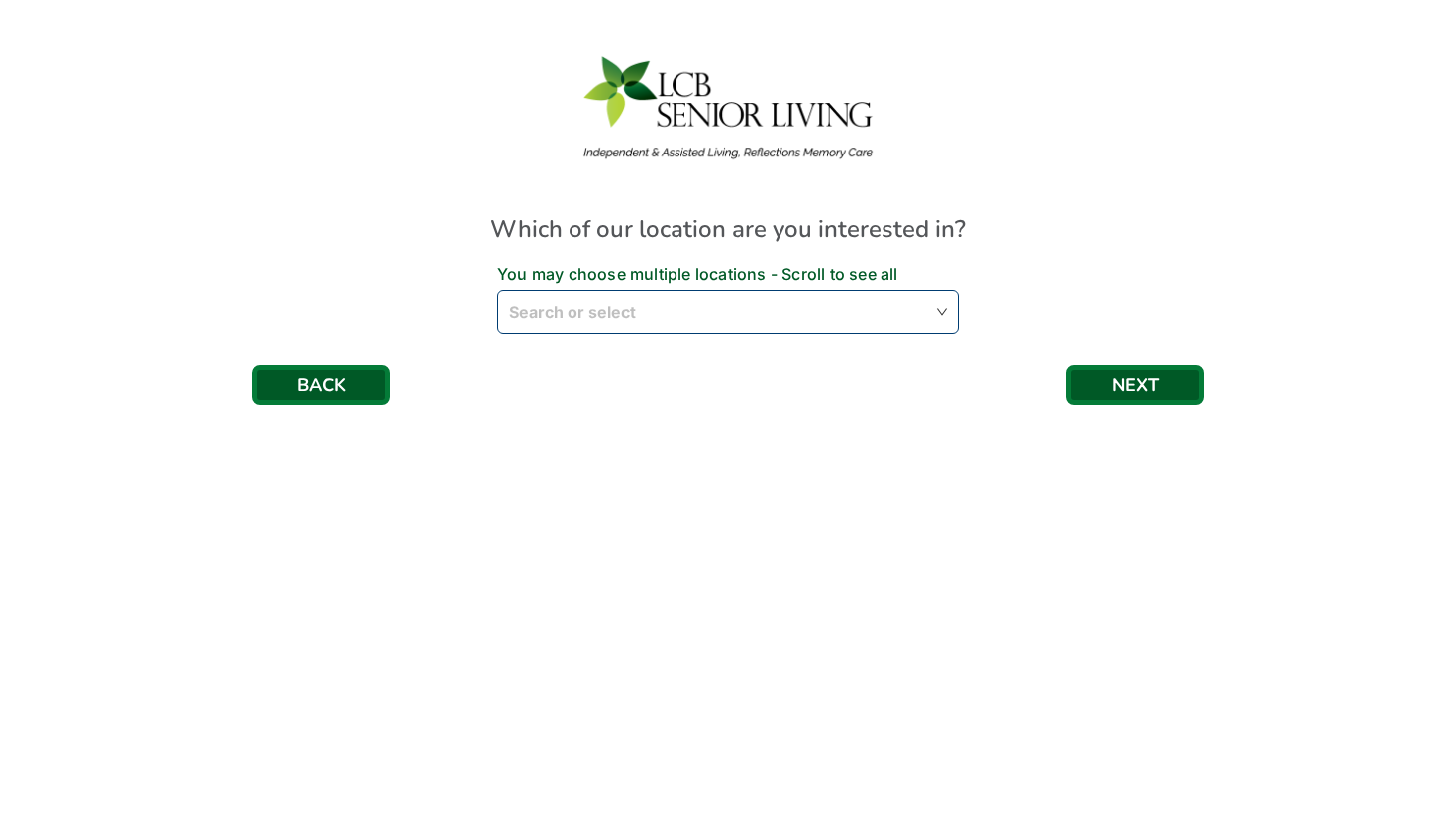 click at bounding box center [717, 312] 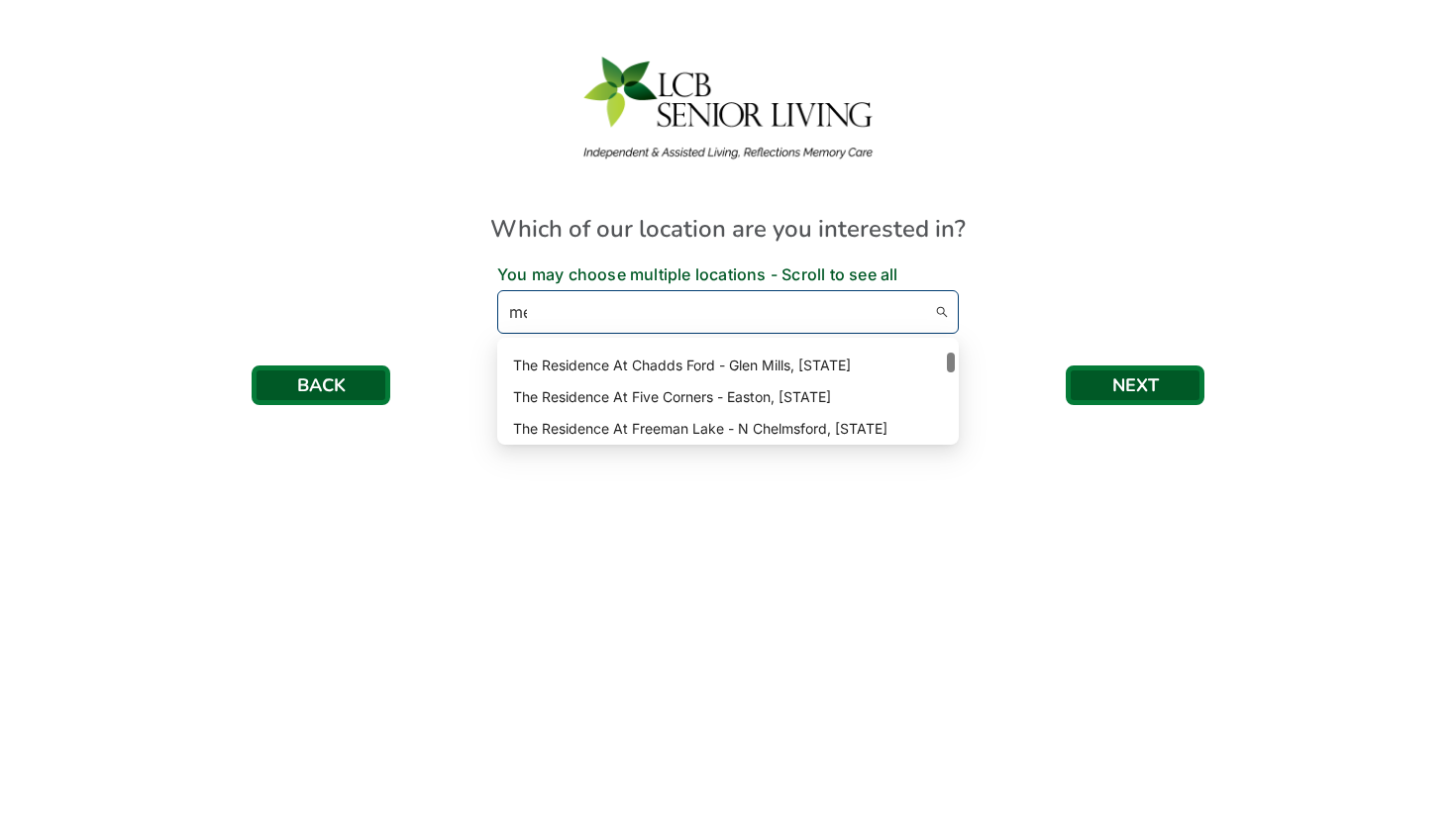 scroll, scrollTop: 0, scrollLeft: 0, axis: both 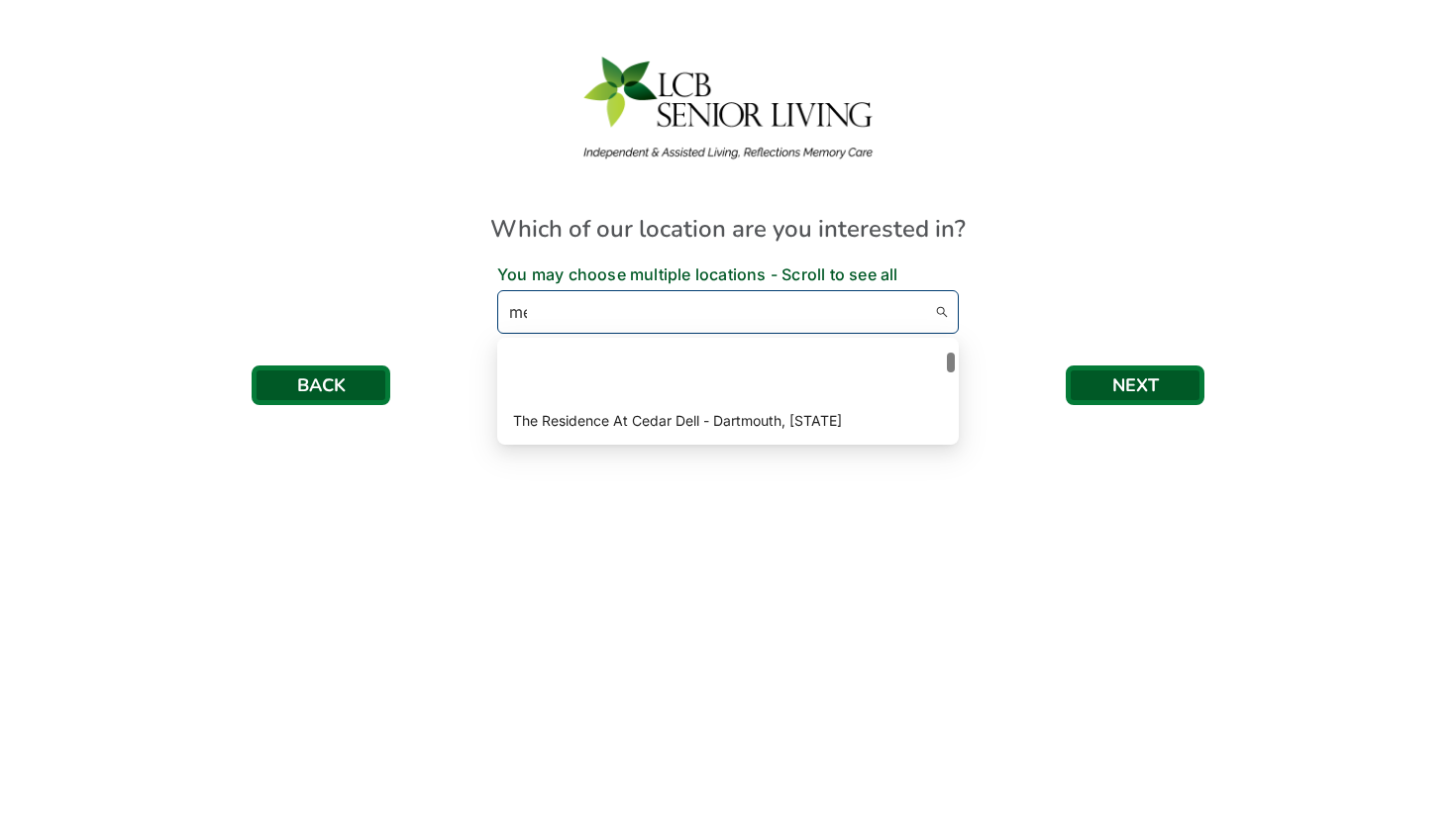 type on "[FIRST]" 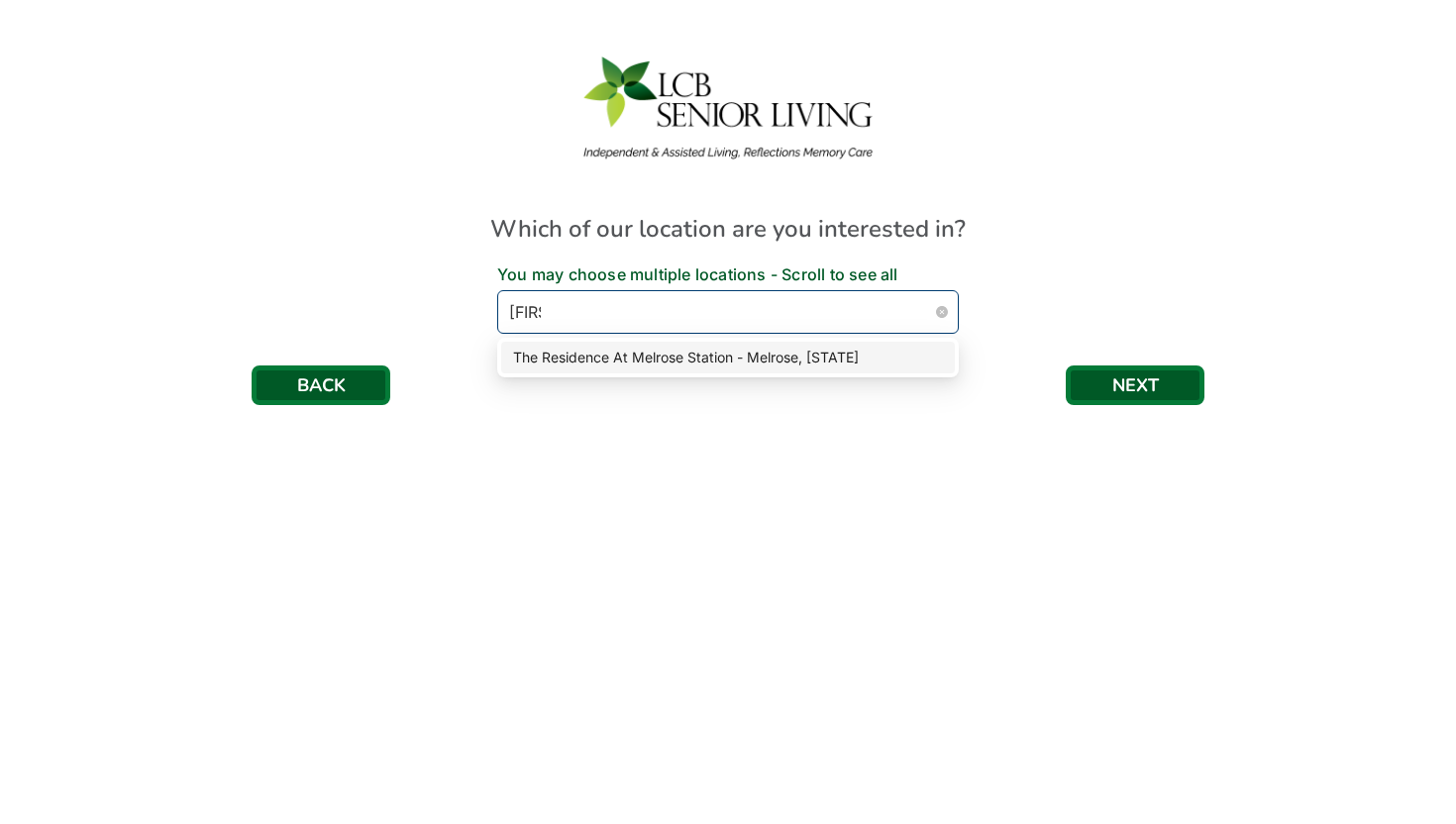 click on "The Residence At Melrose Station - Melrose, [STATE]" at bounding box center (728, 358) 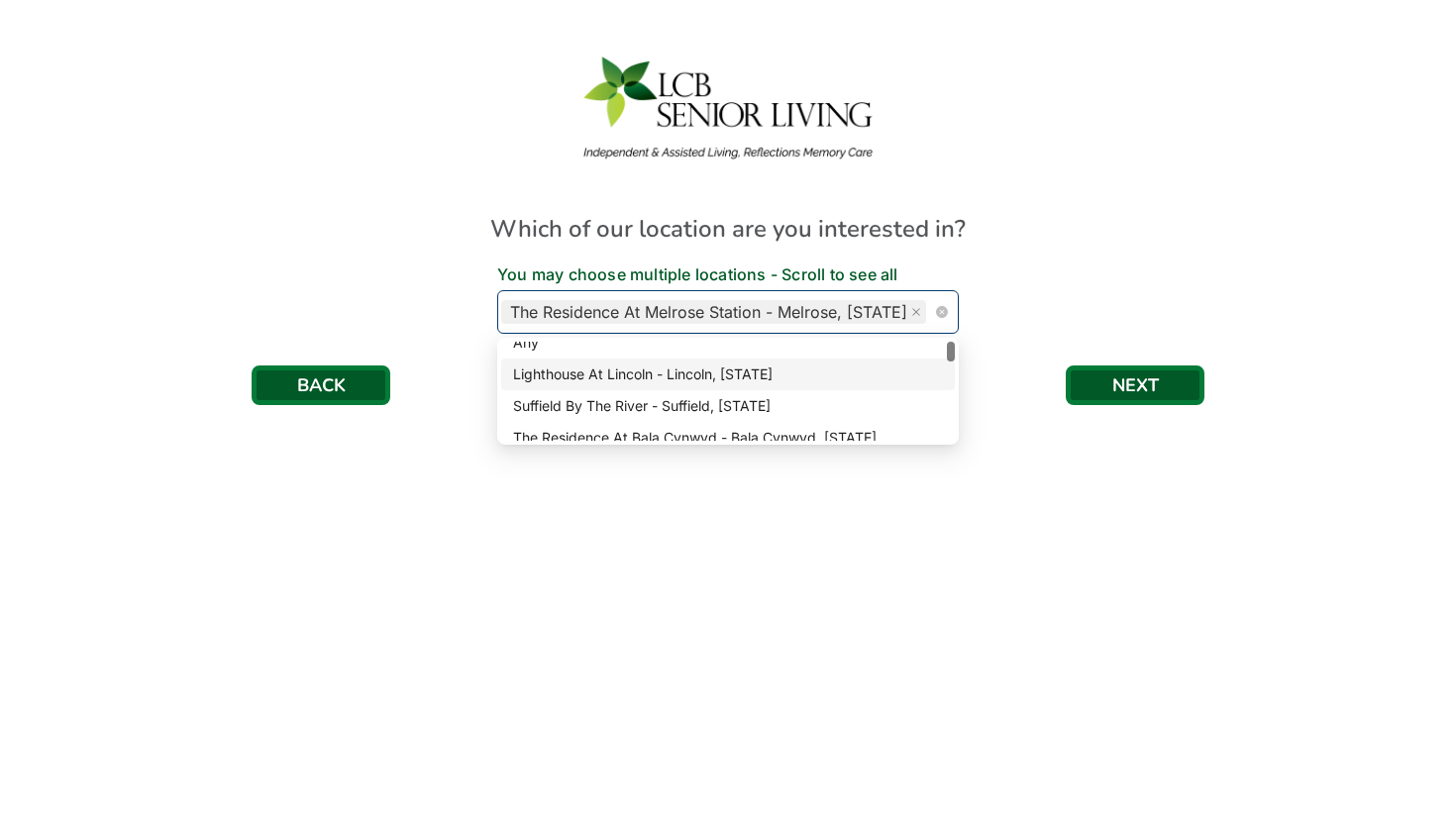 scroll, scrollTop: 0, scrollLeft: 0, axis: both 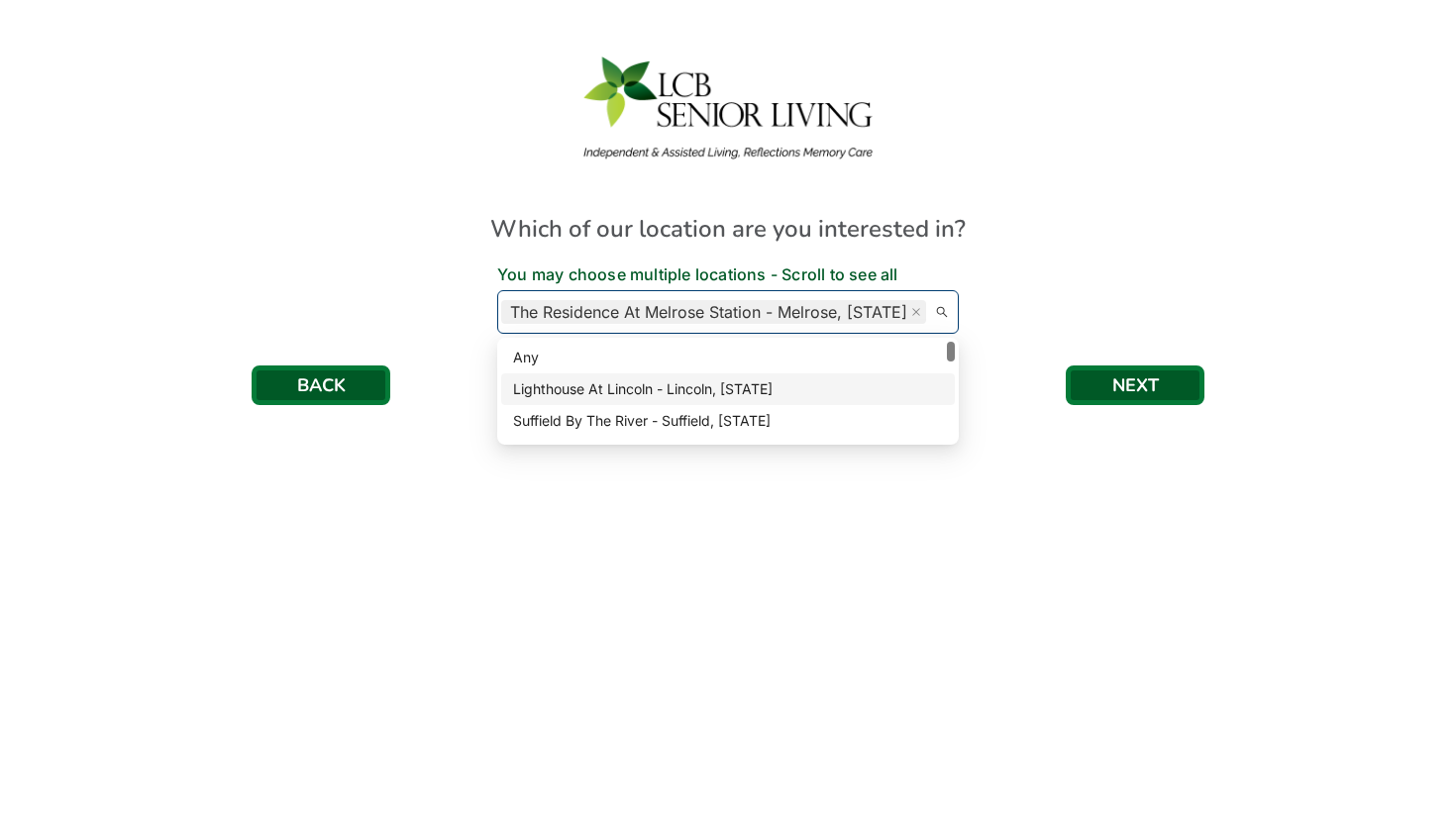 click on "Which of our location are you interested in? You may choose multiple locations - Scroll to see all The Residence At Melrose Station - Melrose, [STATE] Any Lighthouse At Lincoln - Lincoln, [STATE] Suffield By The River - Suffield, [STATE] Any Lighthouse At Lincoln - Lincoln, [STATE] Suffield By The River - Suffield, [STATE] The Residence At Bala Cynwyd - Bala Cynwyd, [STATE] The Residence At Basking Ridge - Basking Ridge, [STATE] BACK NEXT" at bounding box center (728, 228) 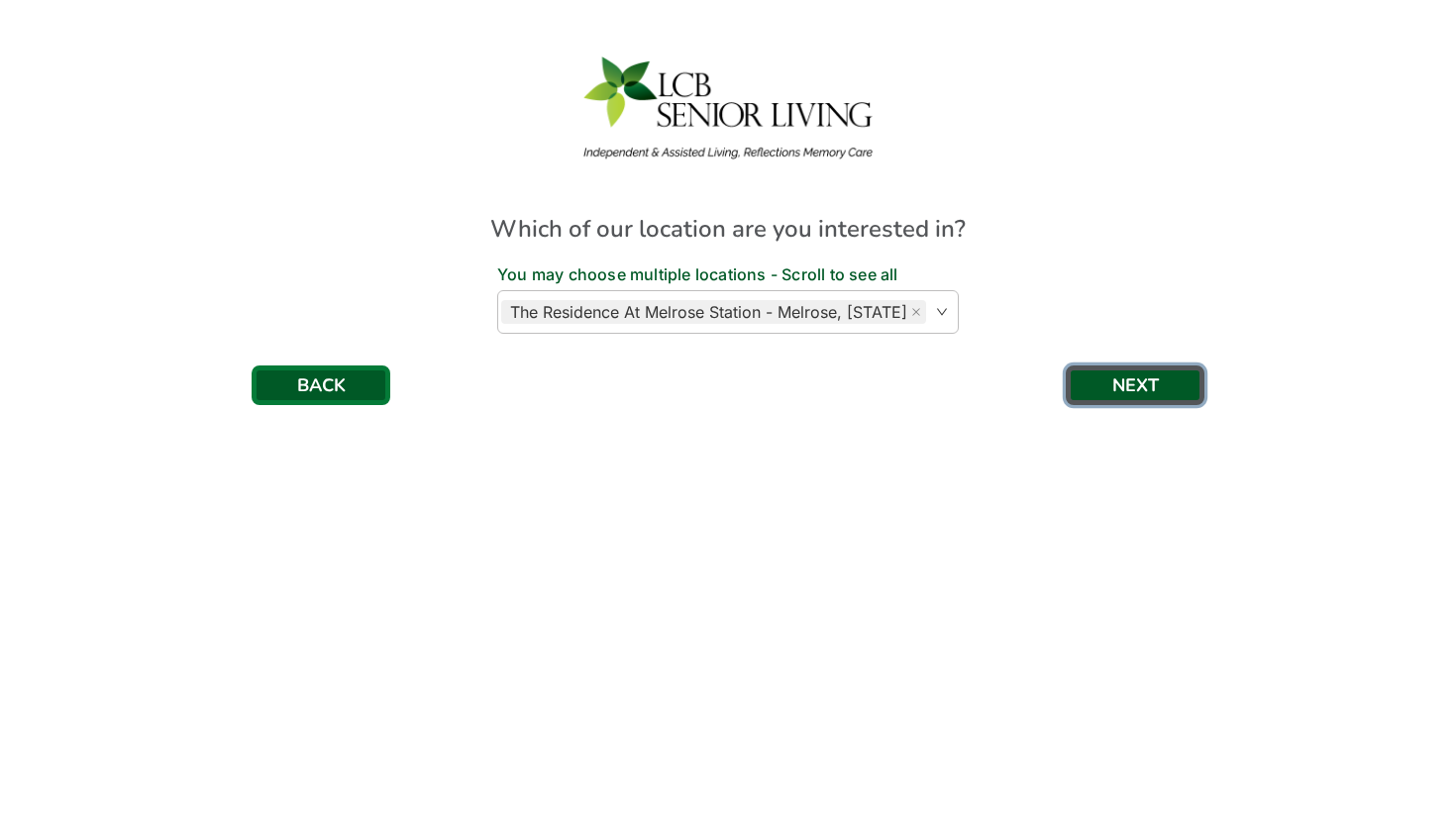 click on "NEXT" at bounding box center (1135, 385) 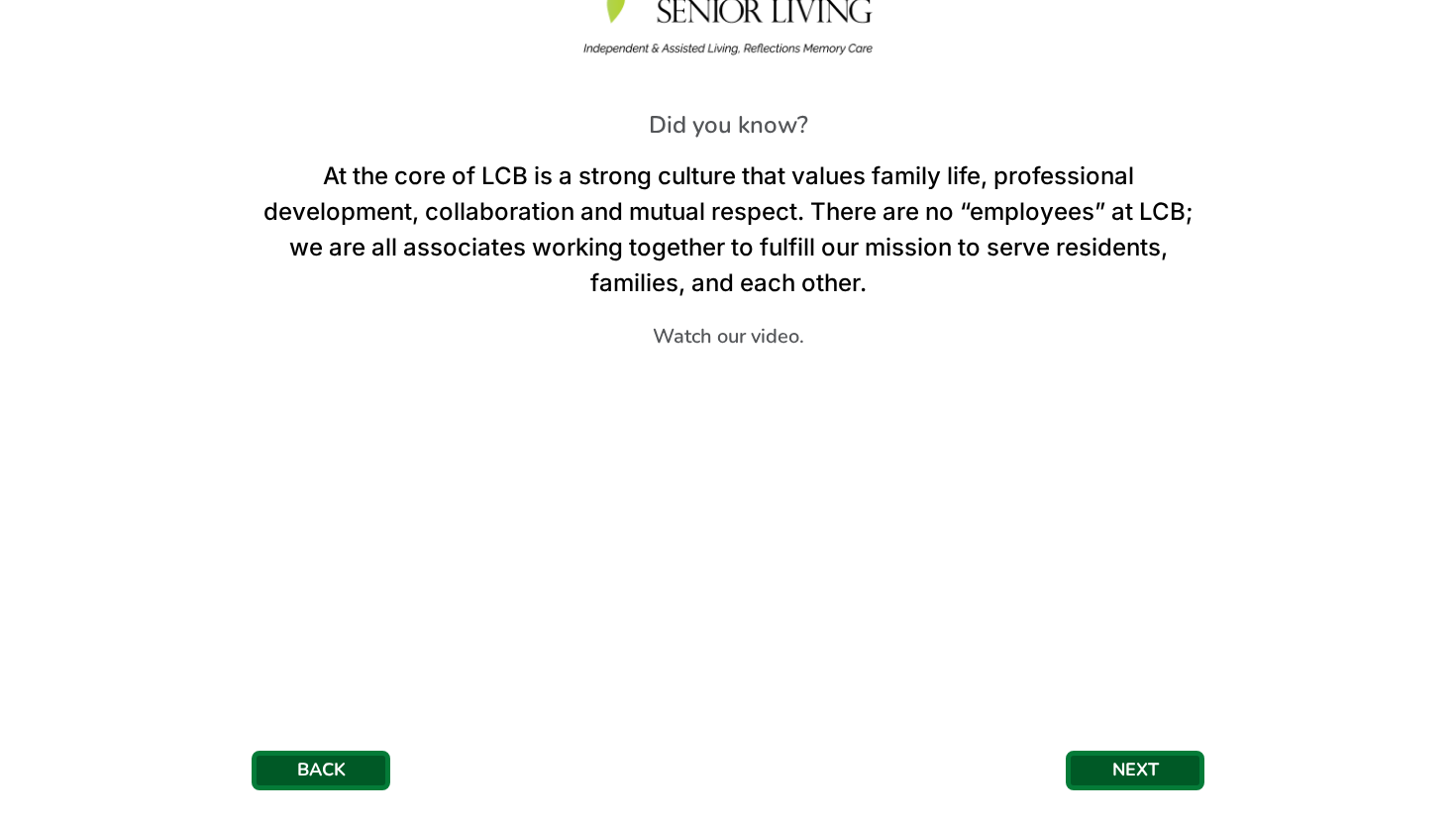 scroll, scrollTop: 121, scrollLeft: 0, axis: vertical 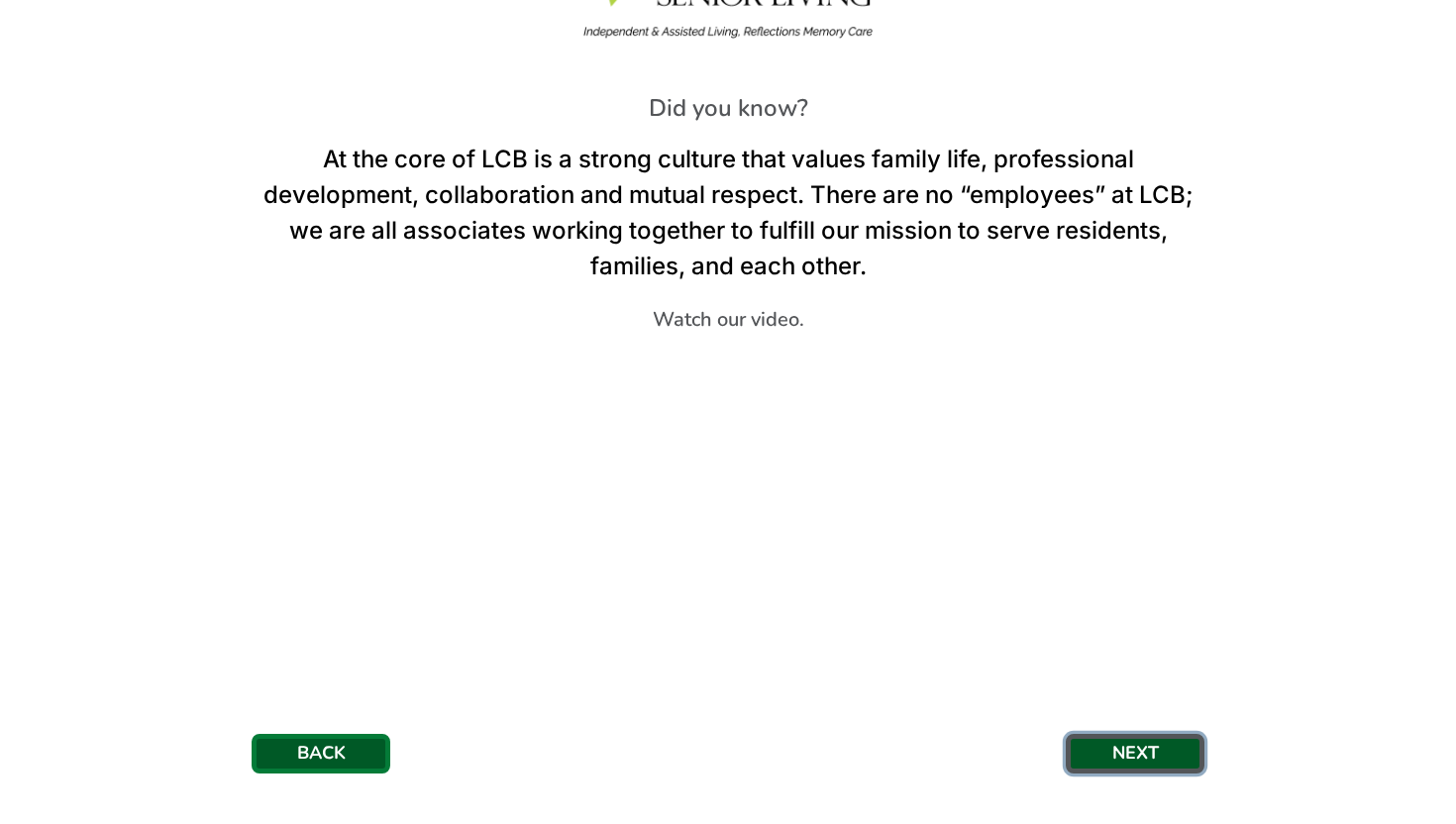 click on "NEXT" at bounding box center [1135, 754] 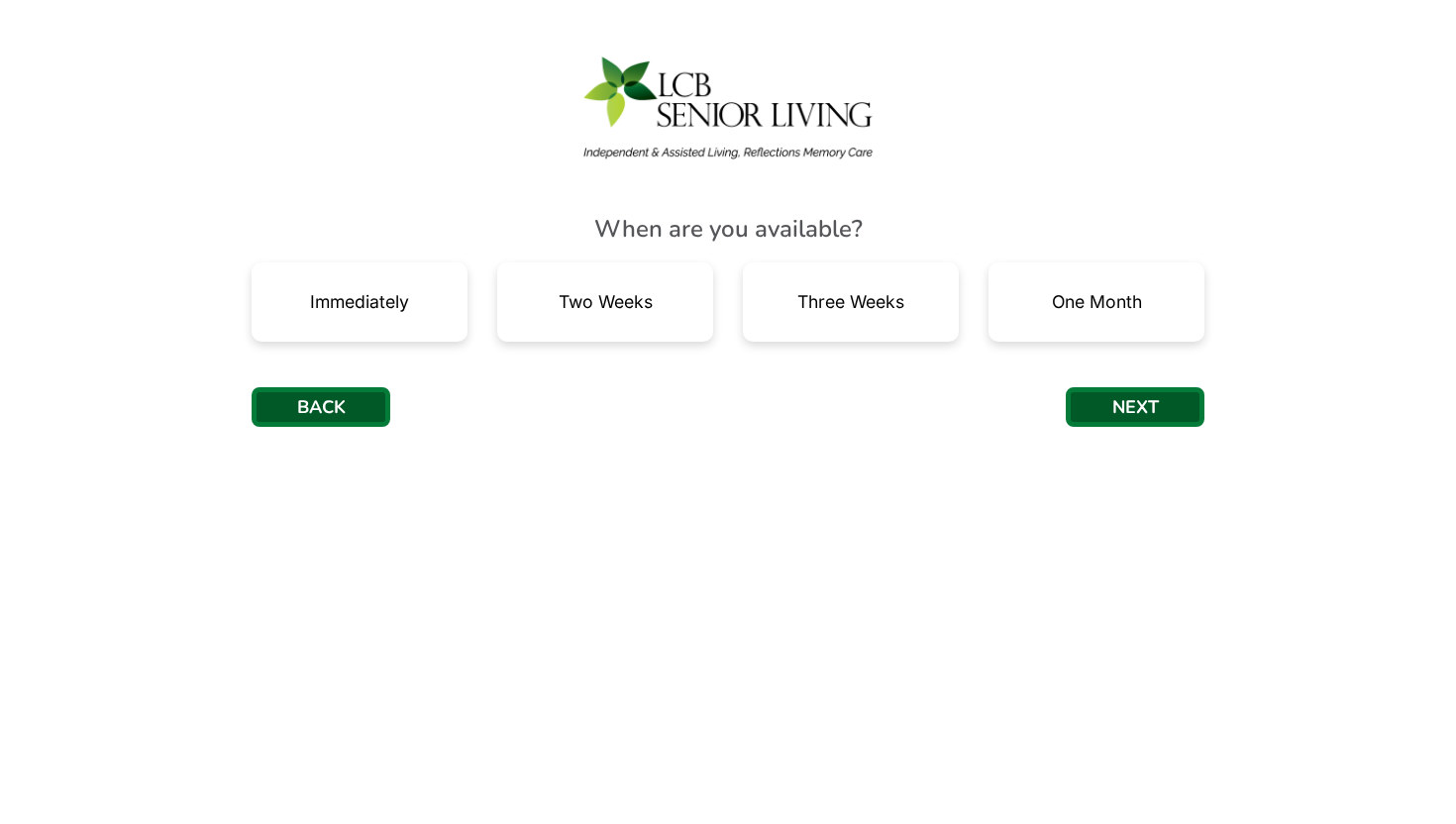 scroll, scrollTop: 0, scrollLeft: 0, axis: both 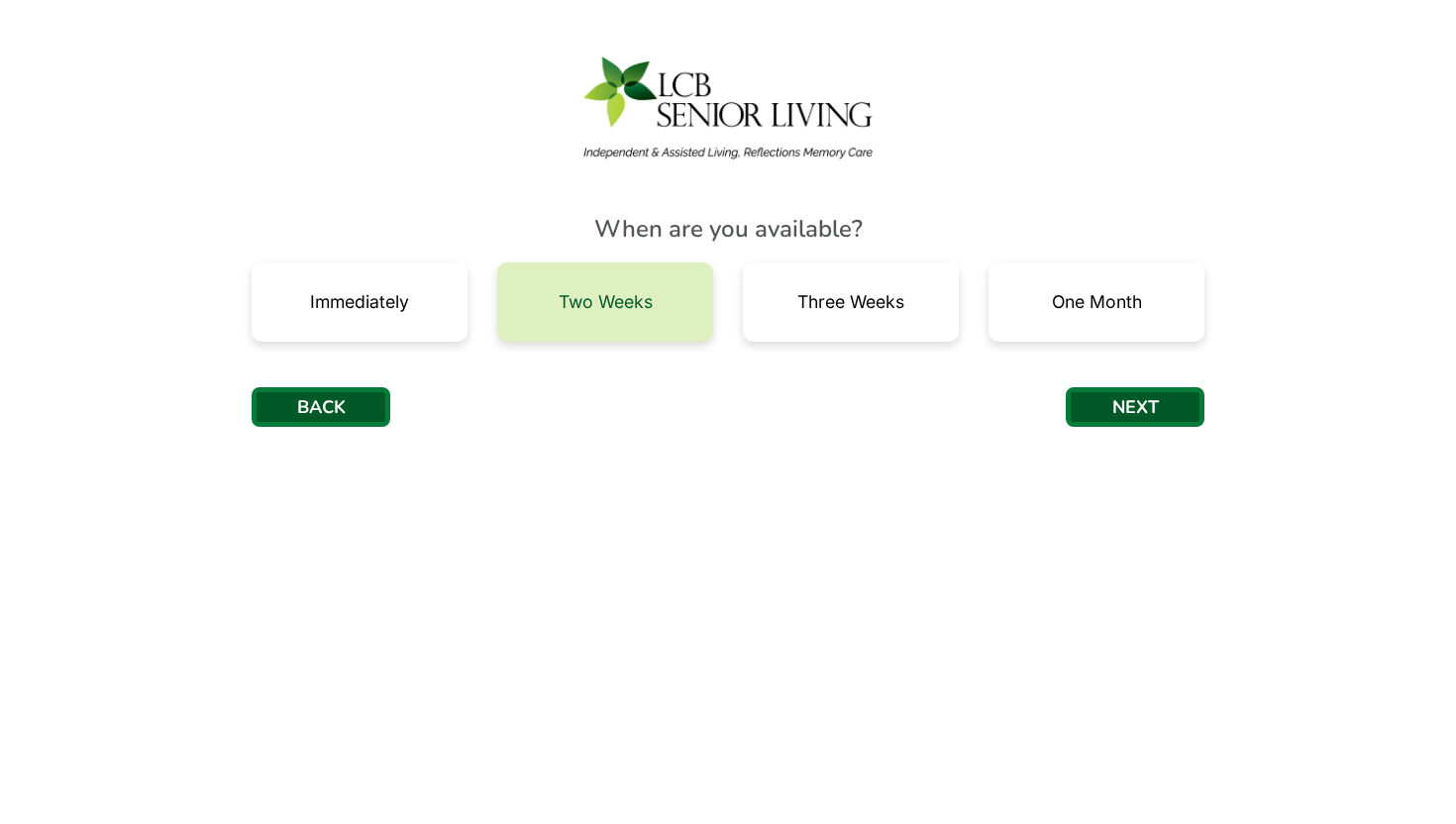 click on "Two Weeks" at bounding box center [605, 302] 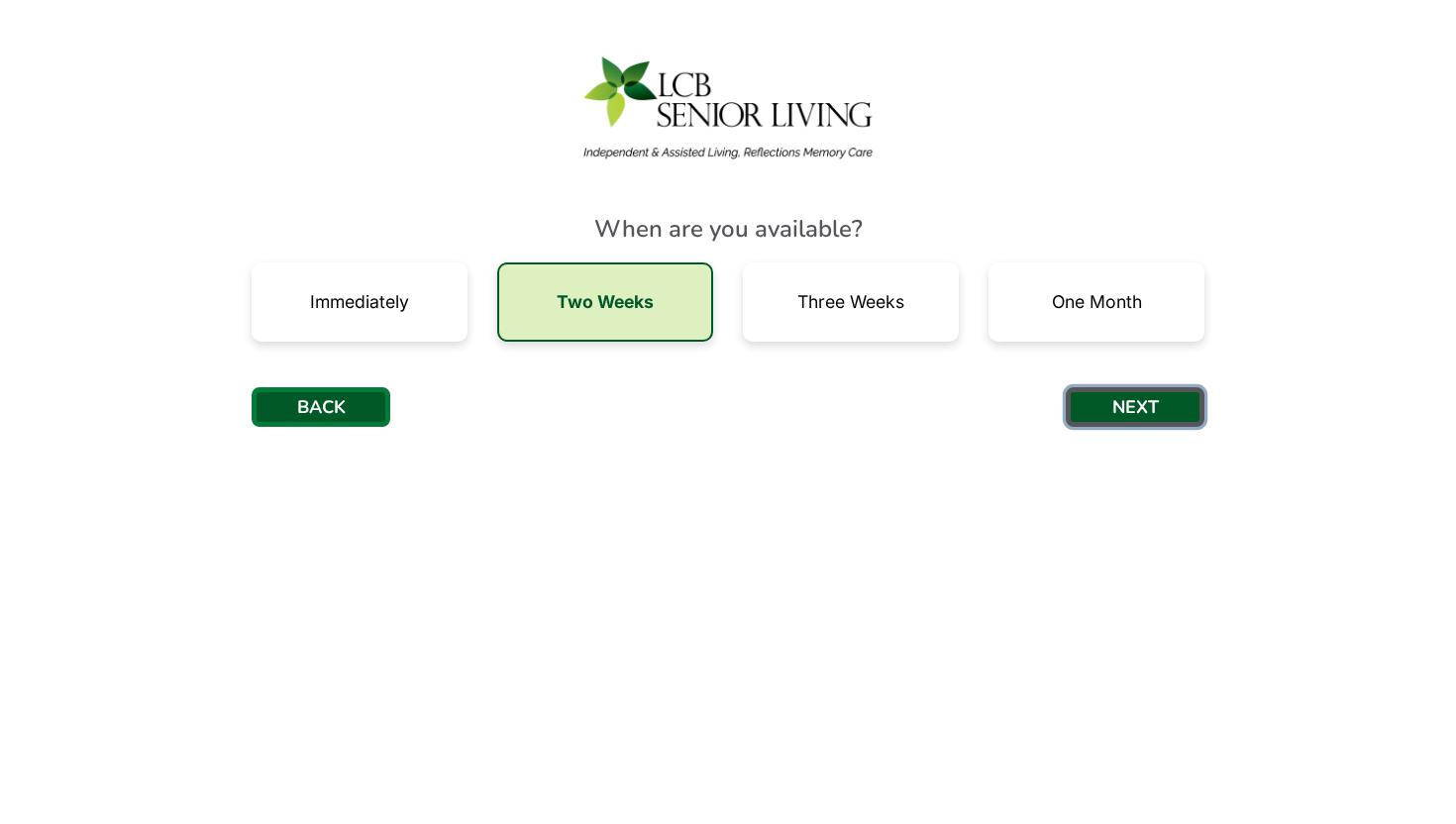 click on "NEXT" at bounding box center [1135, 407] 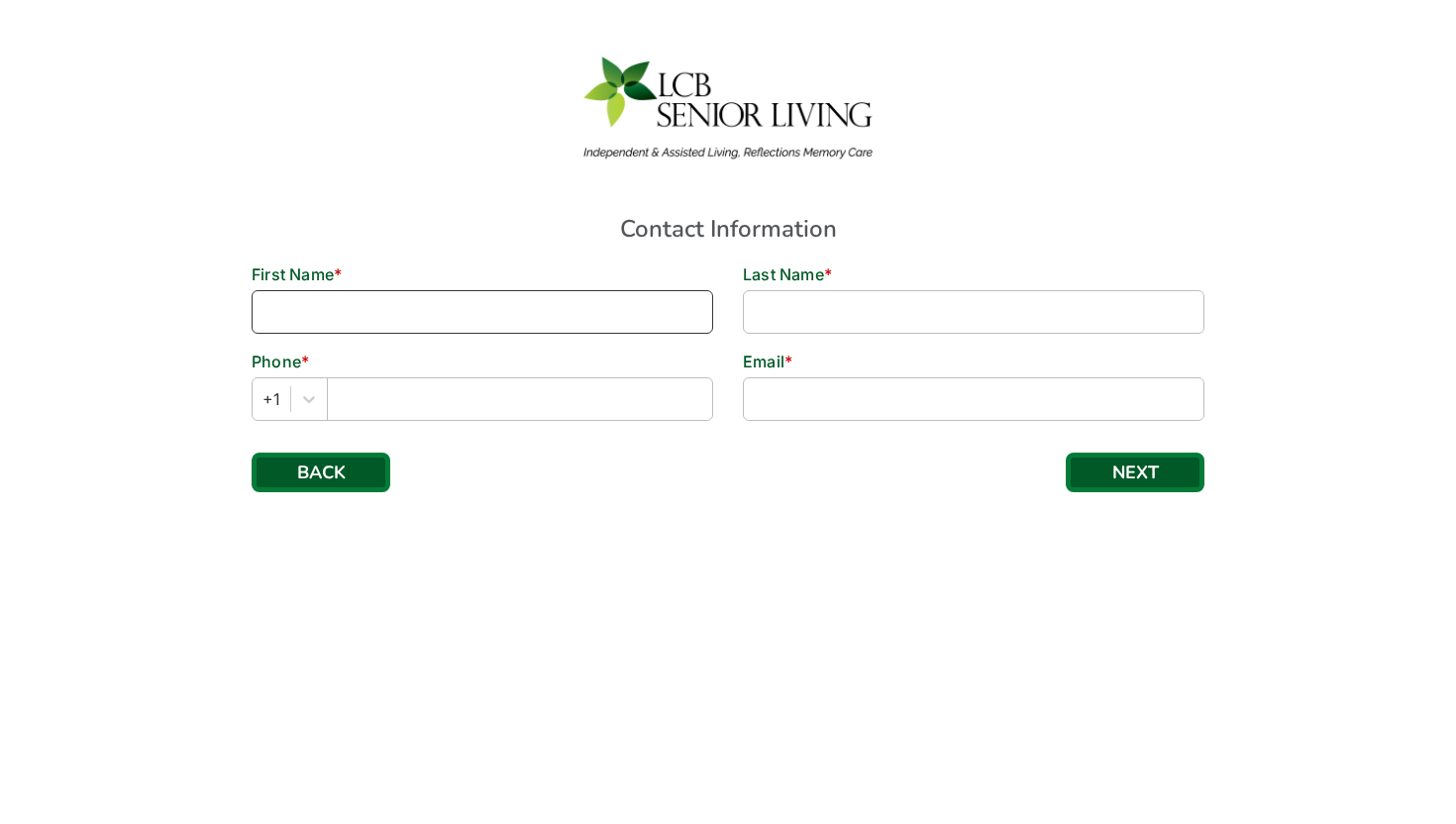 click at bounding box center [482, 312] 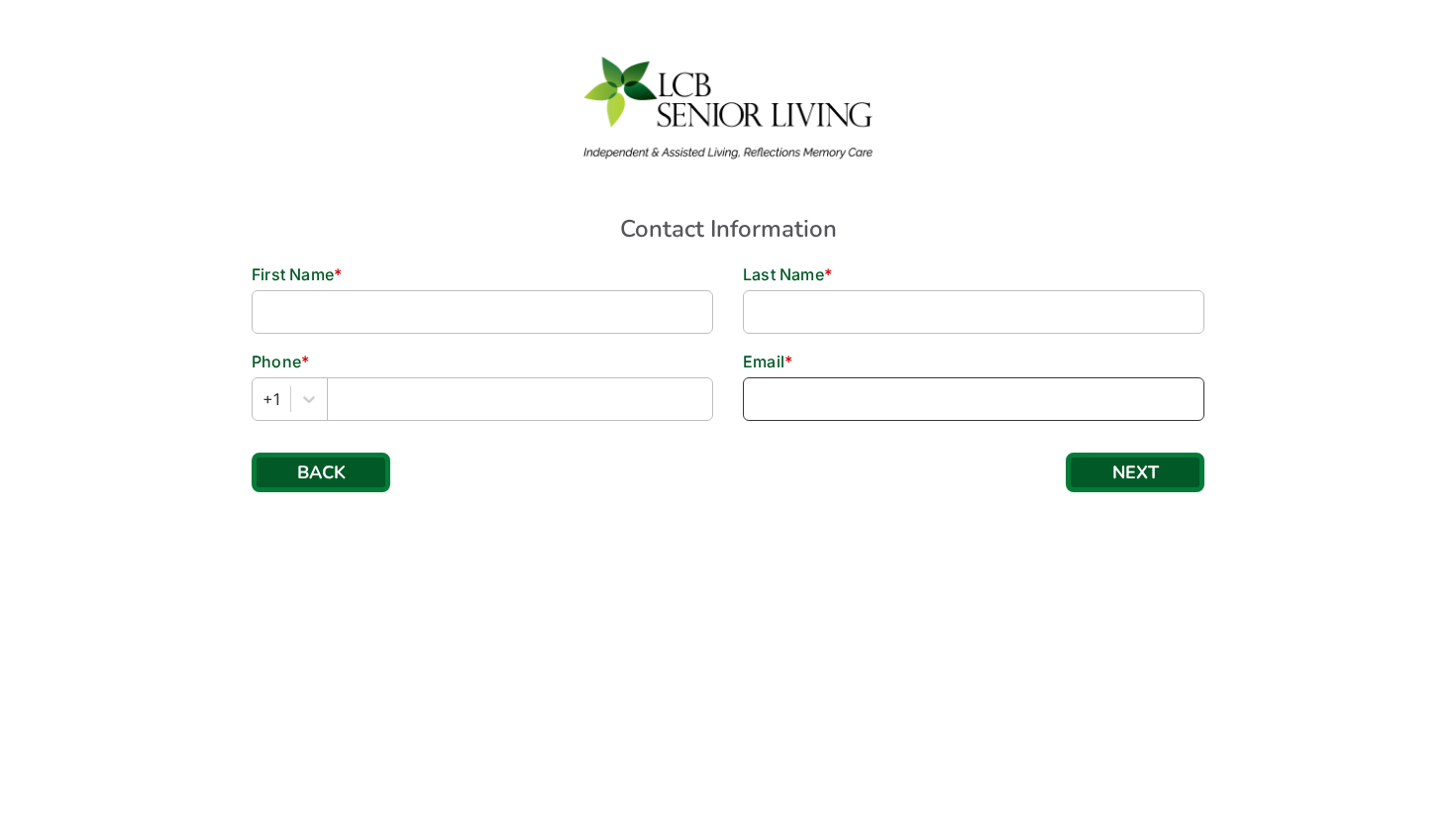 click at bounding box center (974, 399) 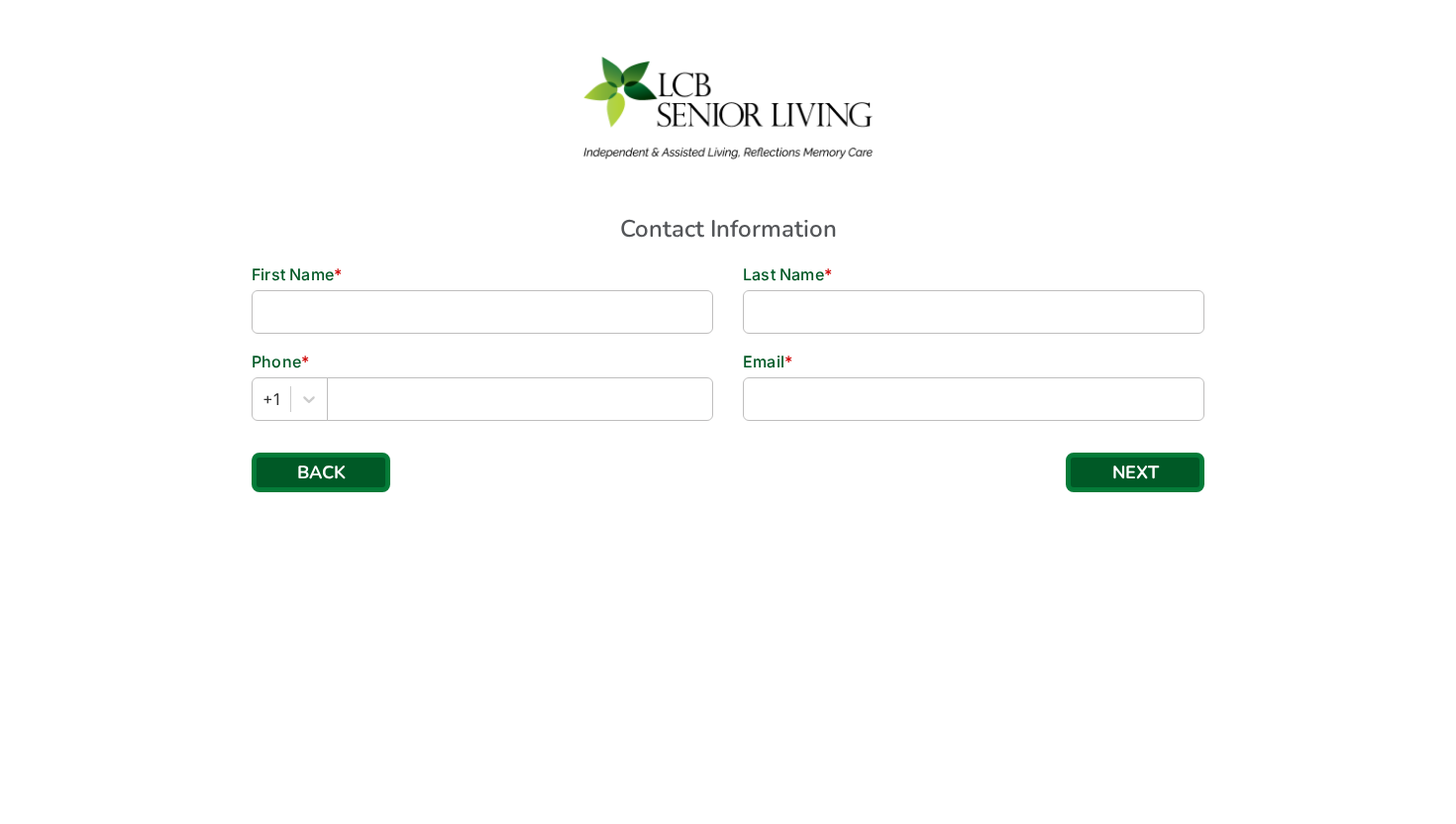 click on "Phone * +1" at bounding box center [482, 393] 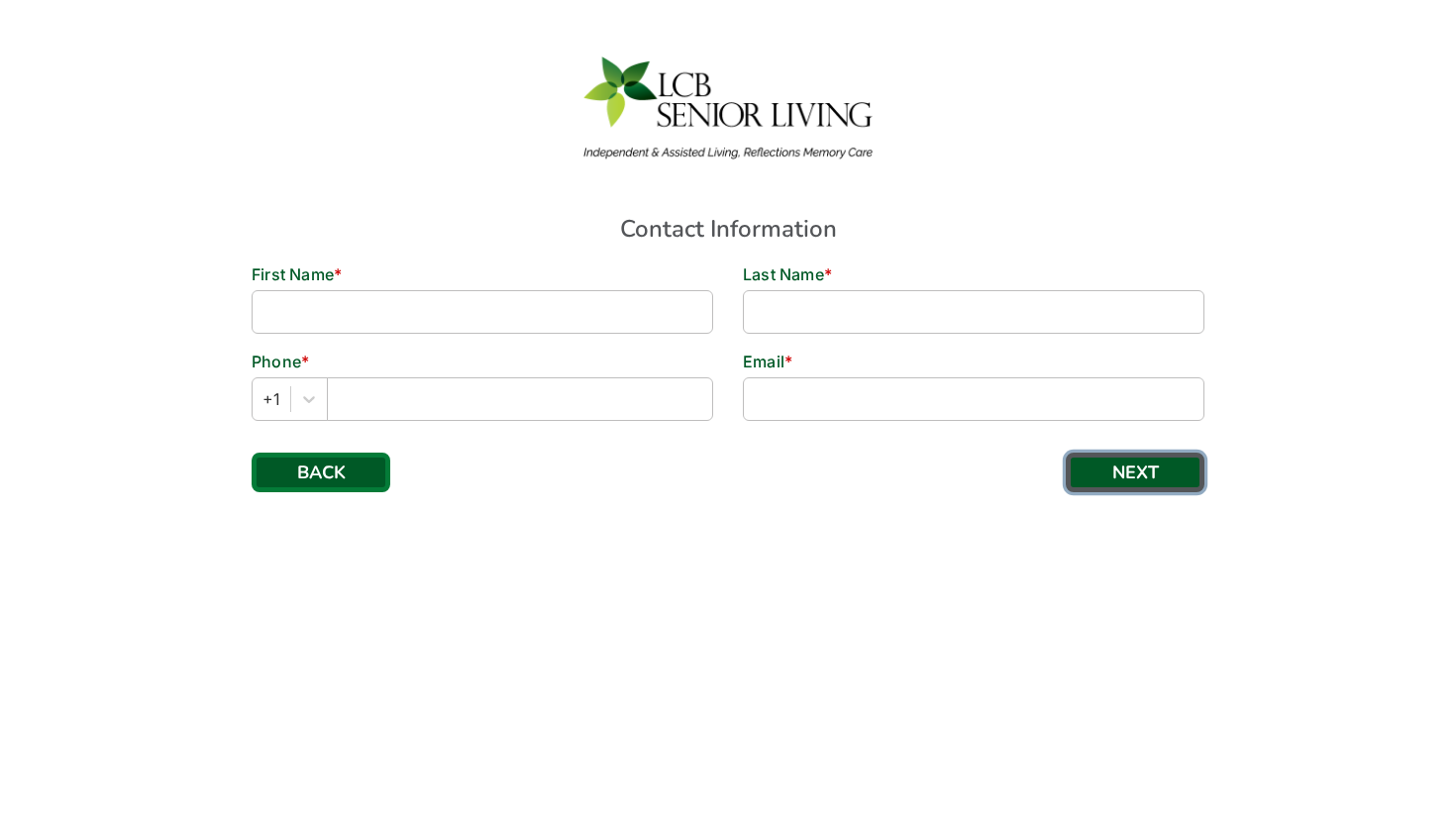 click on "NEXT" at bounding box center [1135, 472] 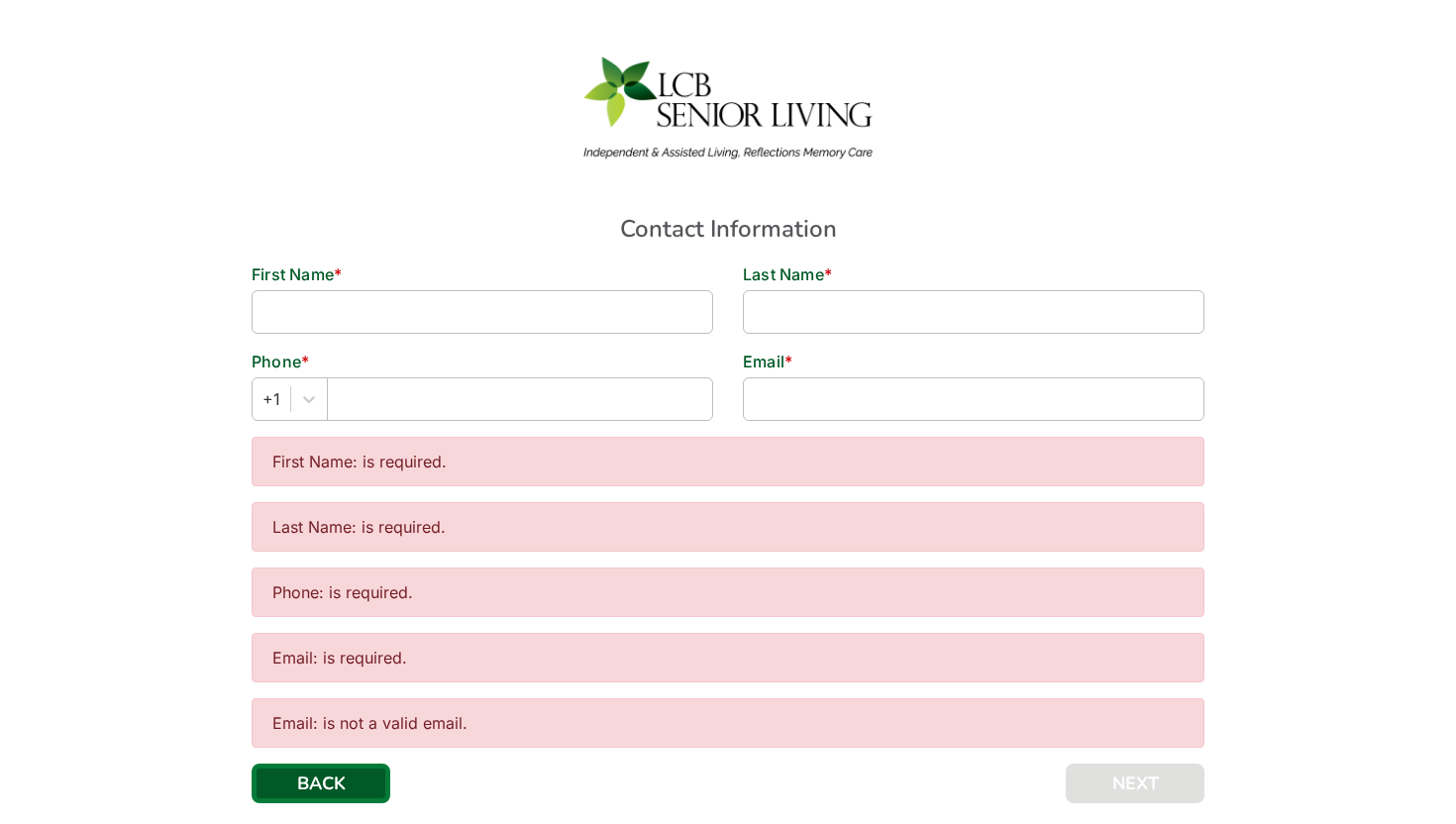 scroll, scrollTop: 31, scrollLeft: 0, axis: vertical 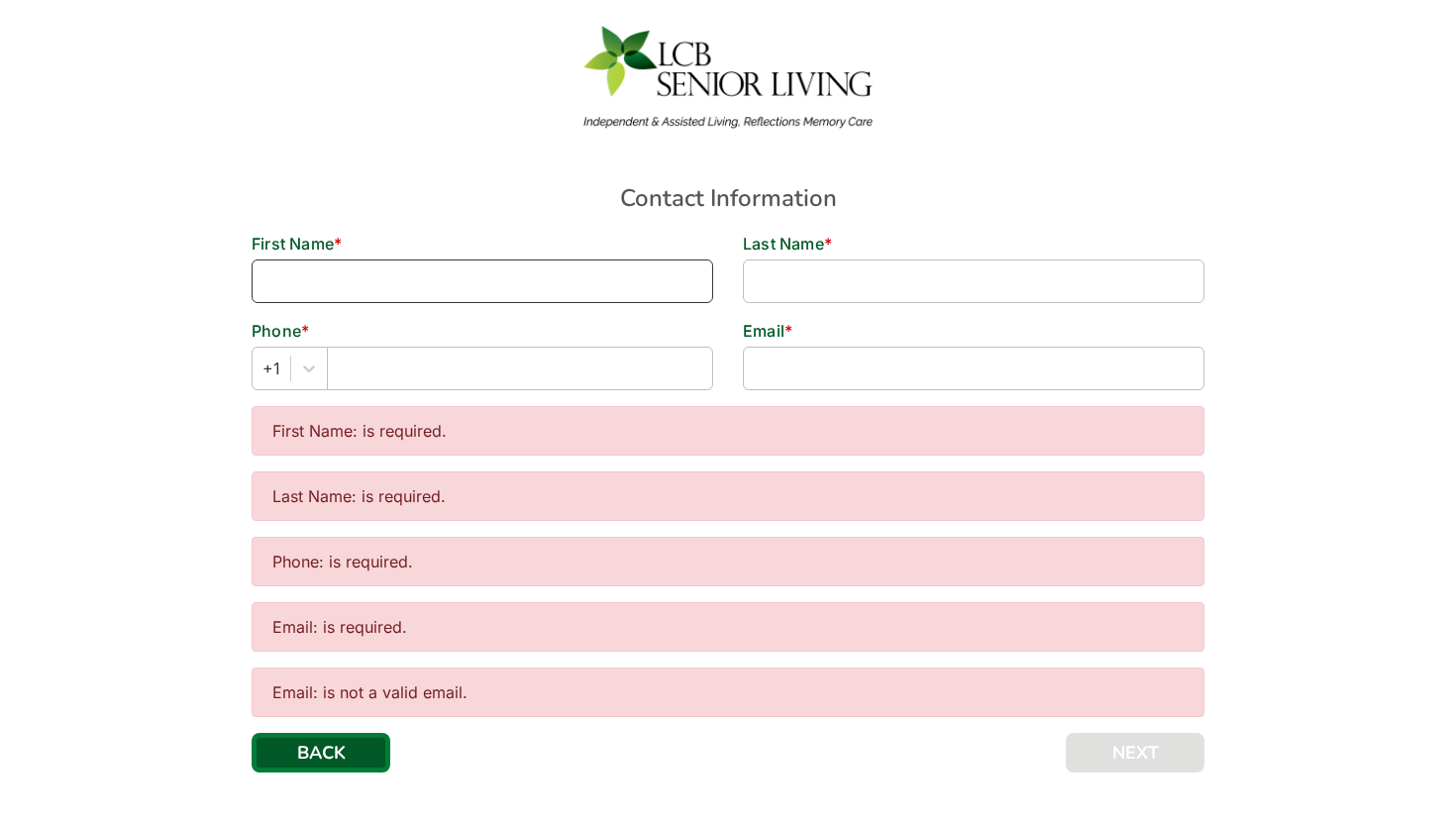 click at bounding box center (482, 281) 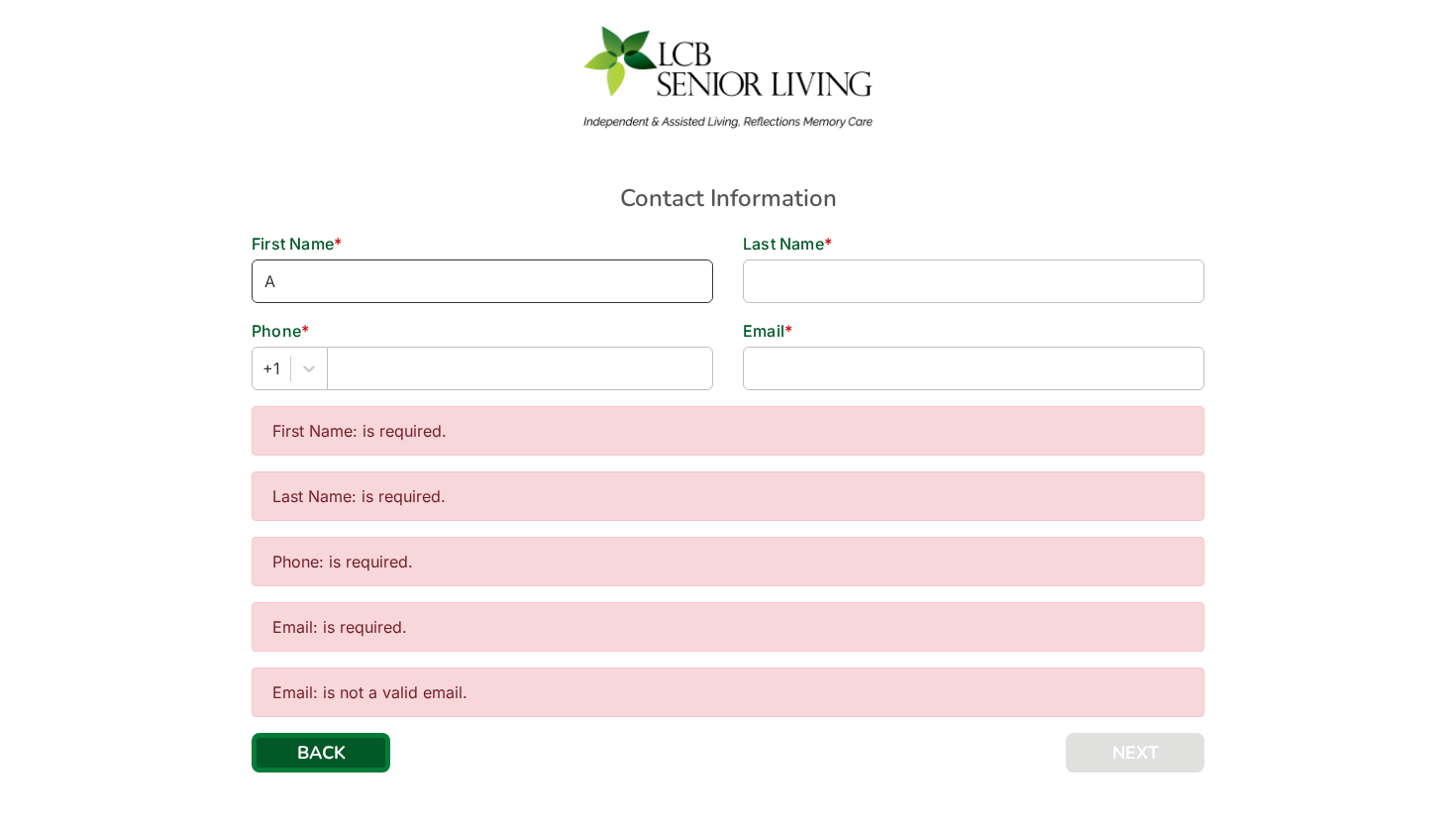 scroll, scrollTop: 0, scrollLeft: 0, axis: both 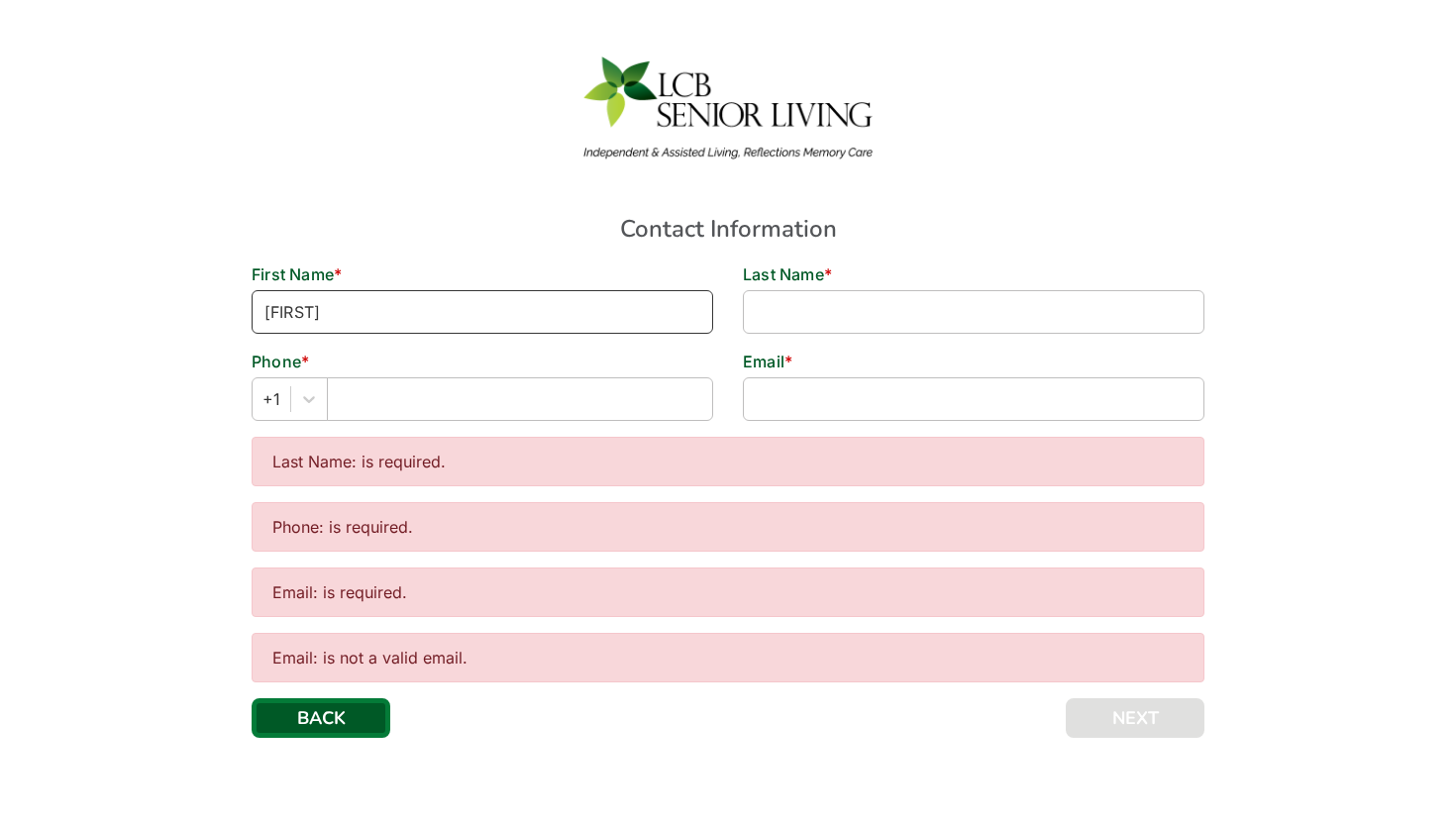 type on "[FIRST]" 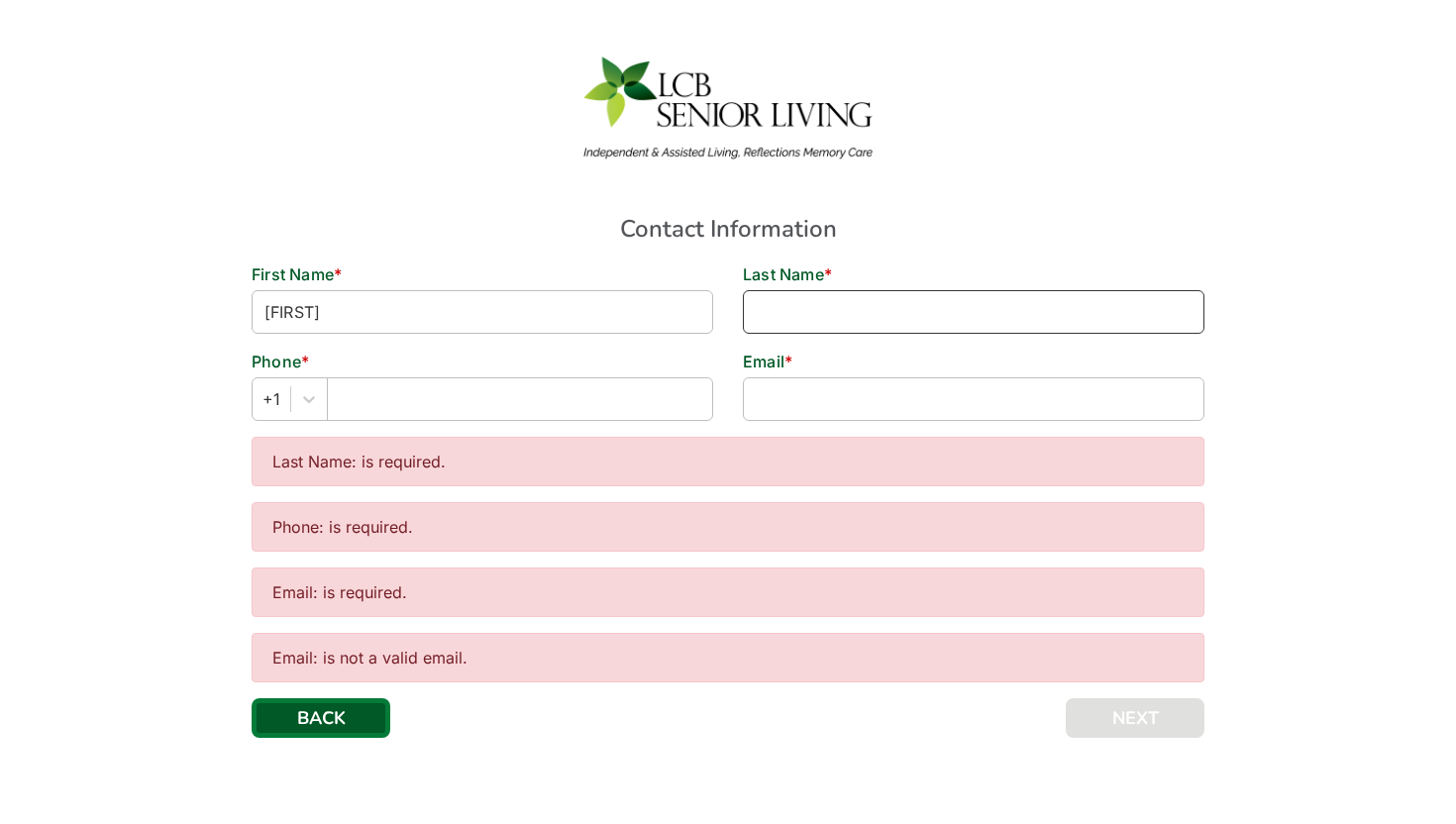 click at bounding box center (974, 312) 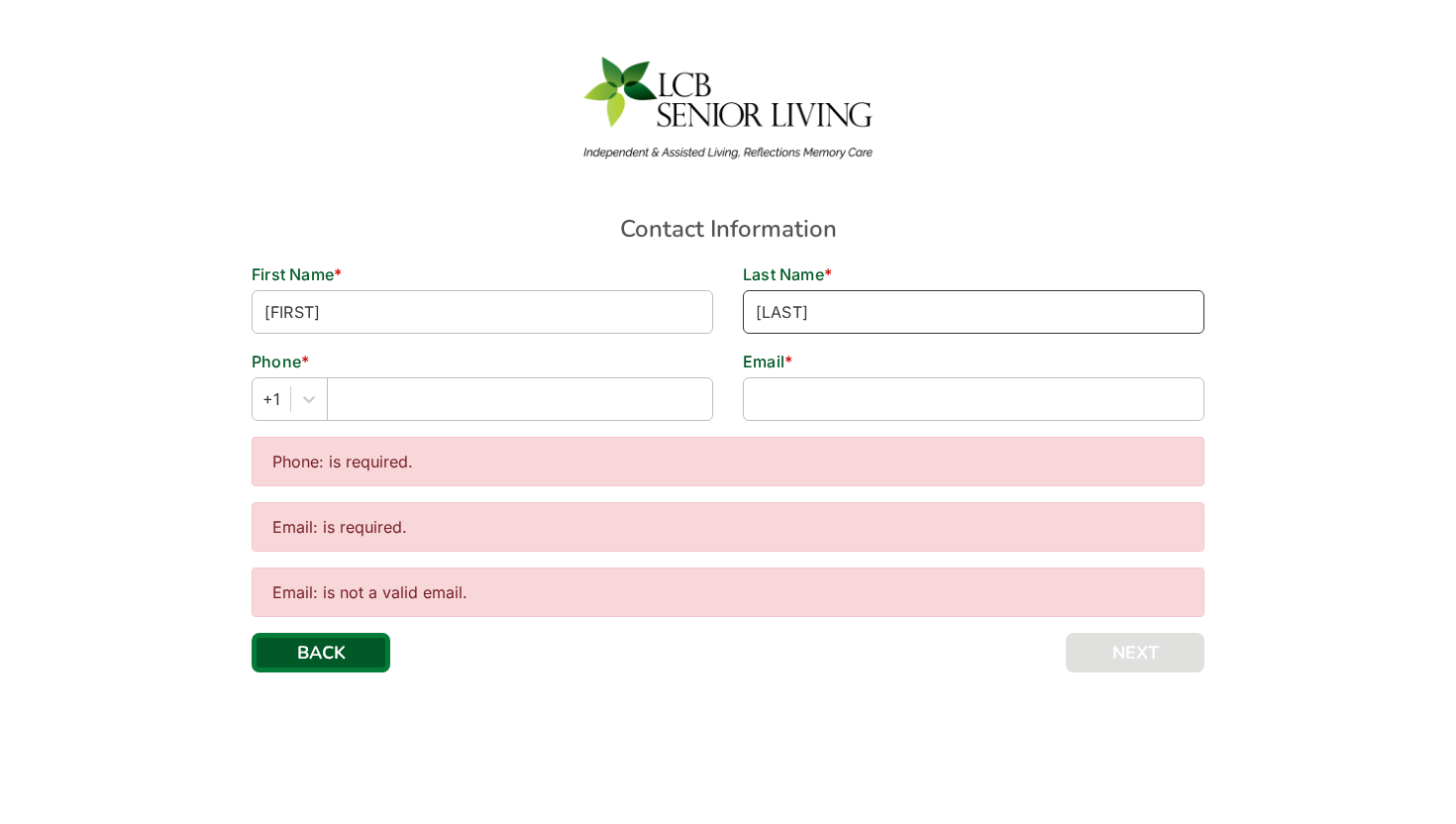 type on "[LAST]" 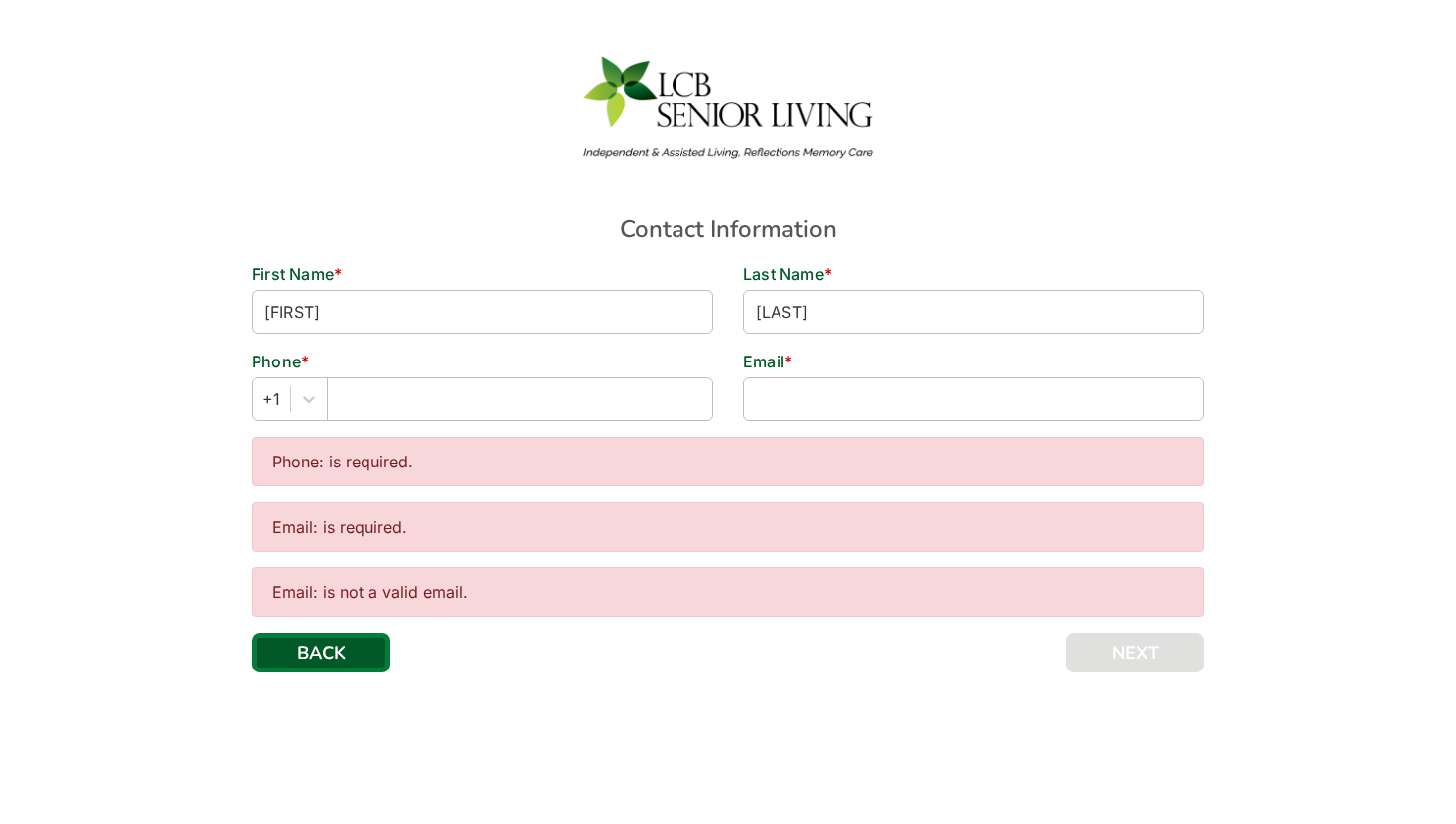 click on "Phone * +1" at bounding box center [482, 393] 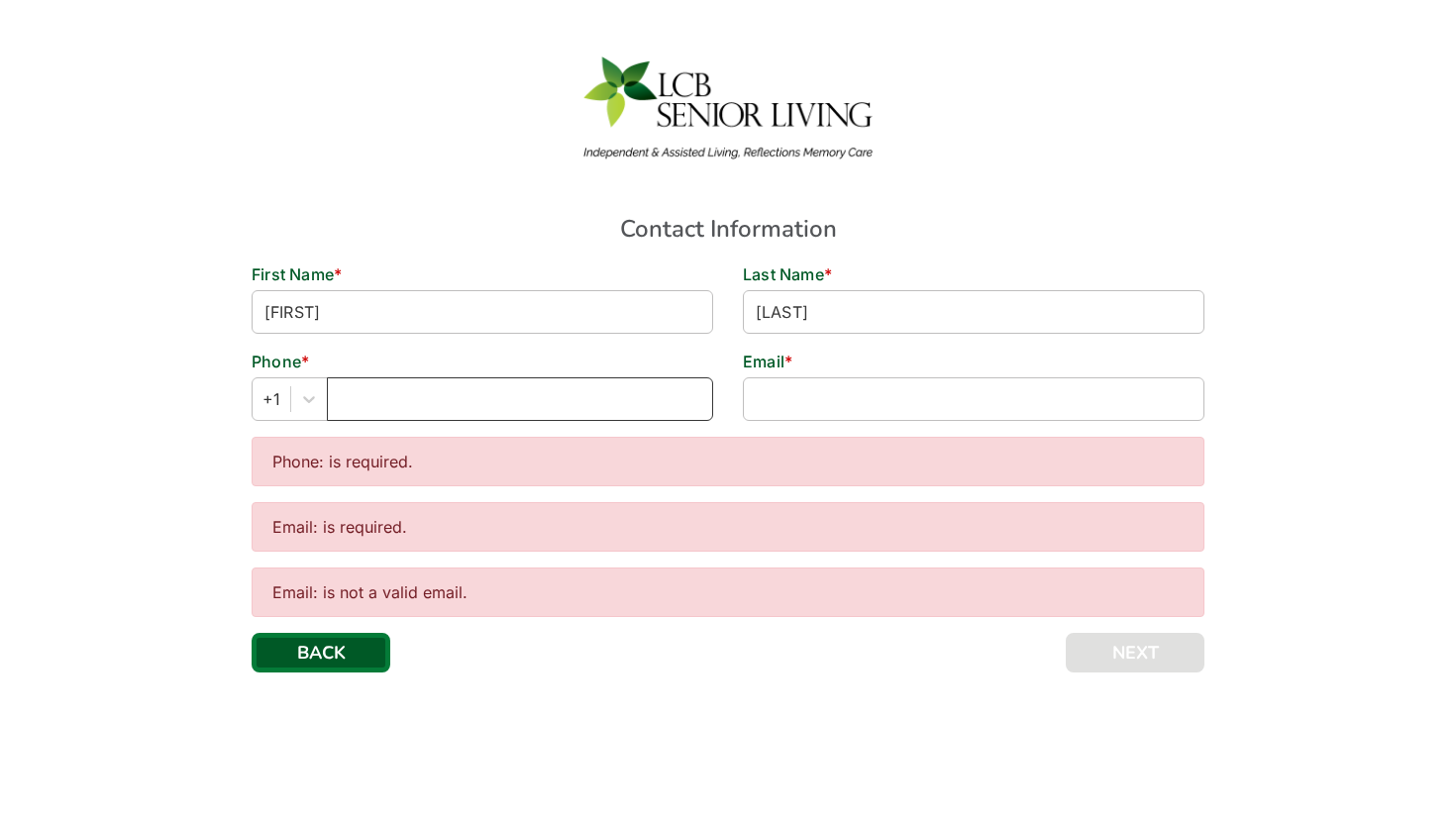 click at bounding box center (520, 399) 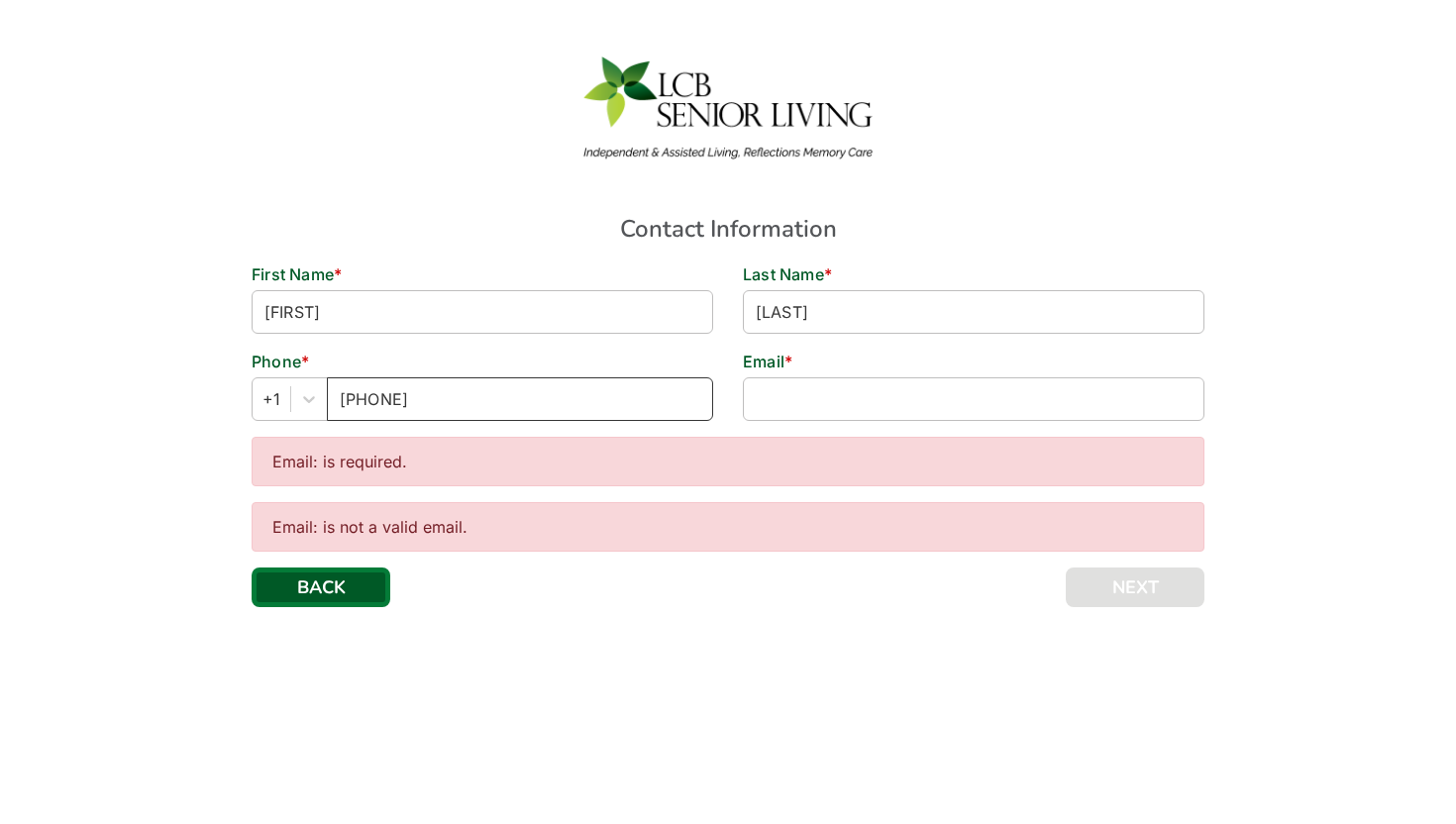 type on "[PHONE]" 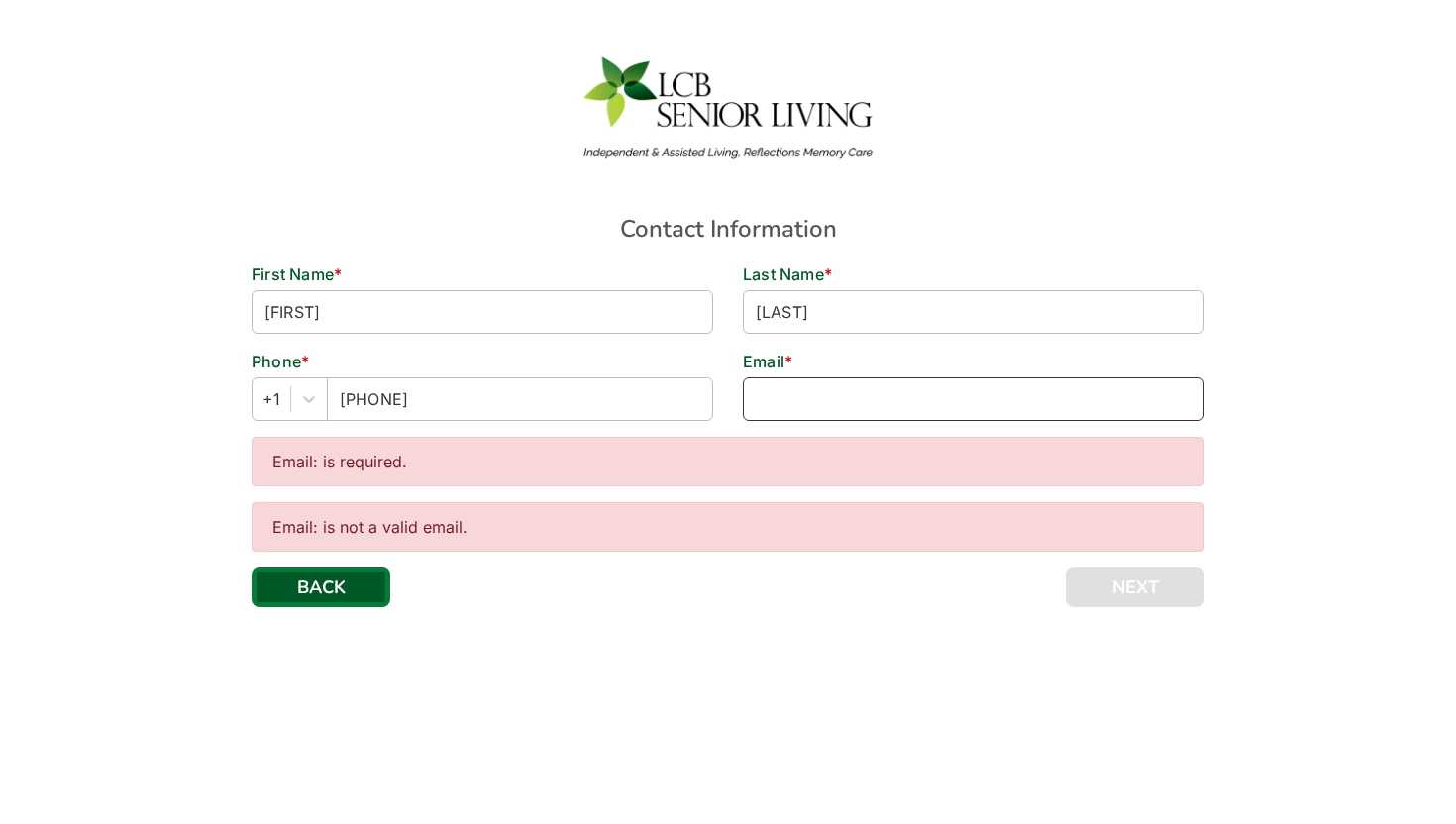 click at bounding box center (974, 399) 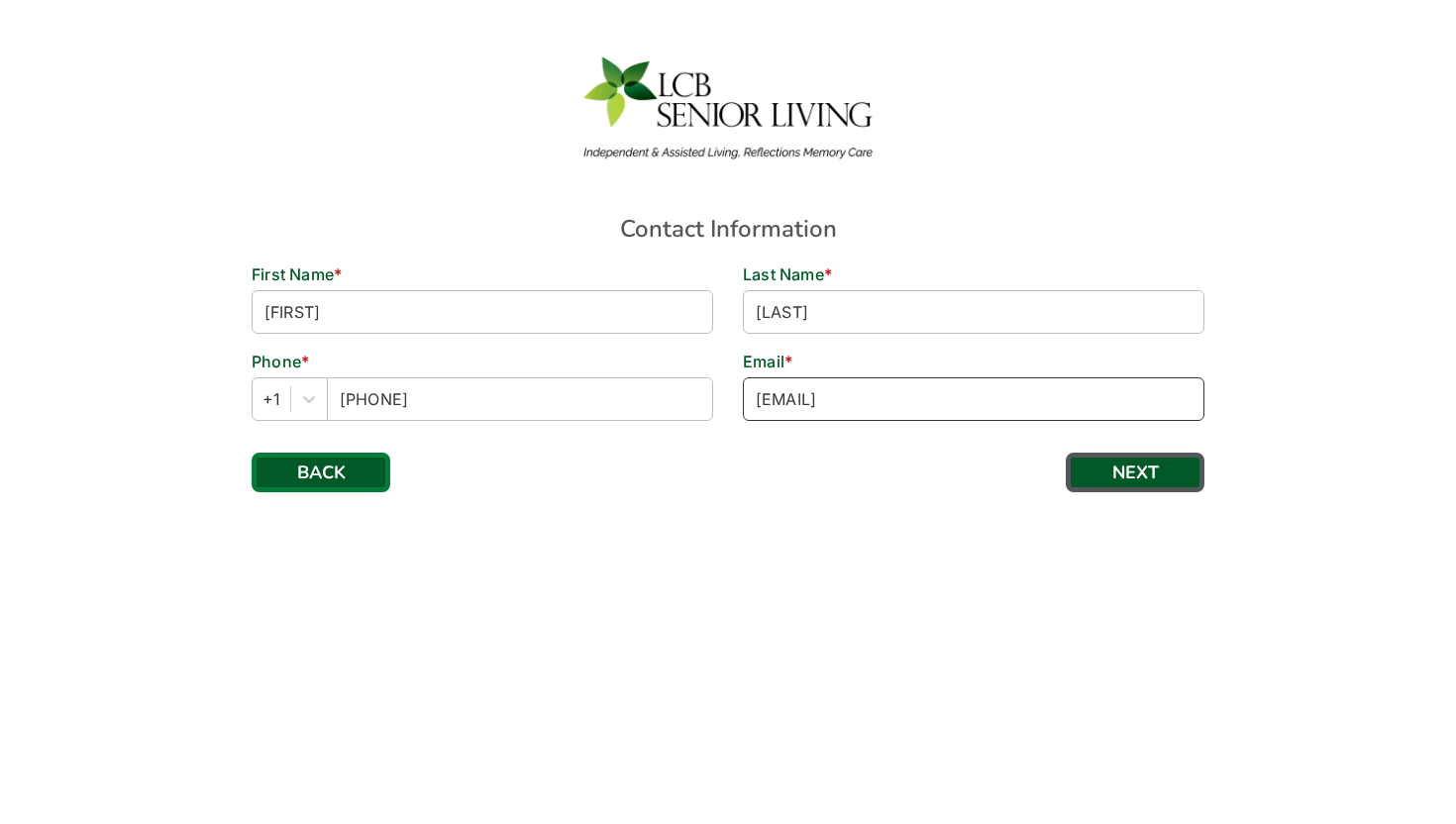 type on "[EMAIL]" 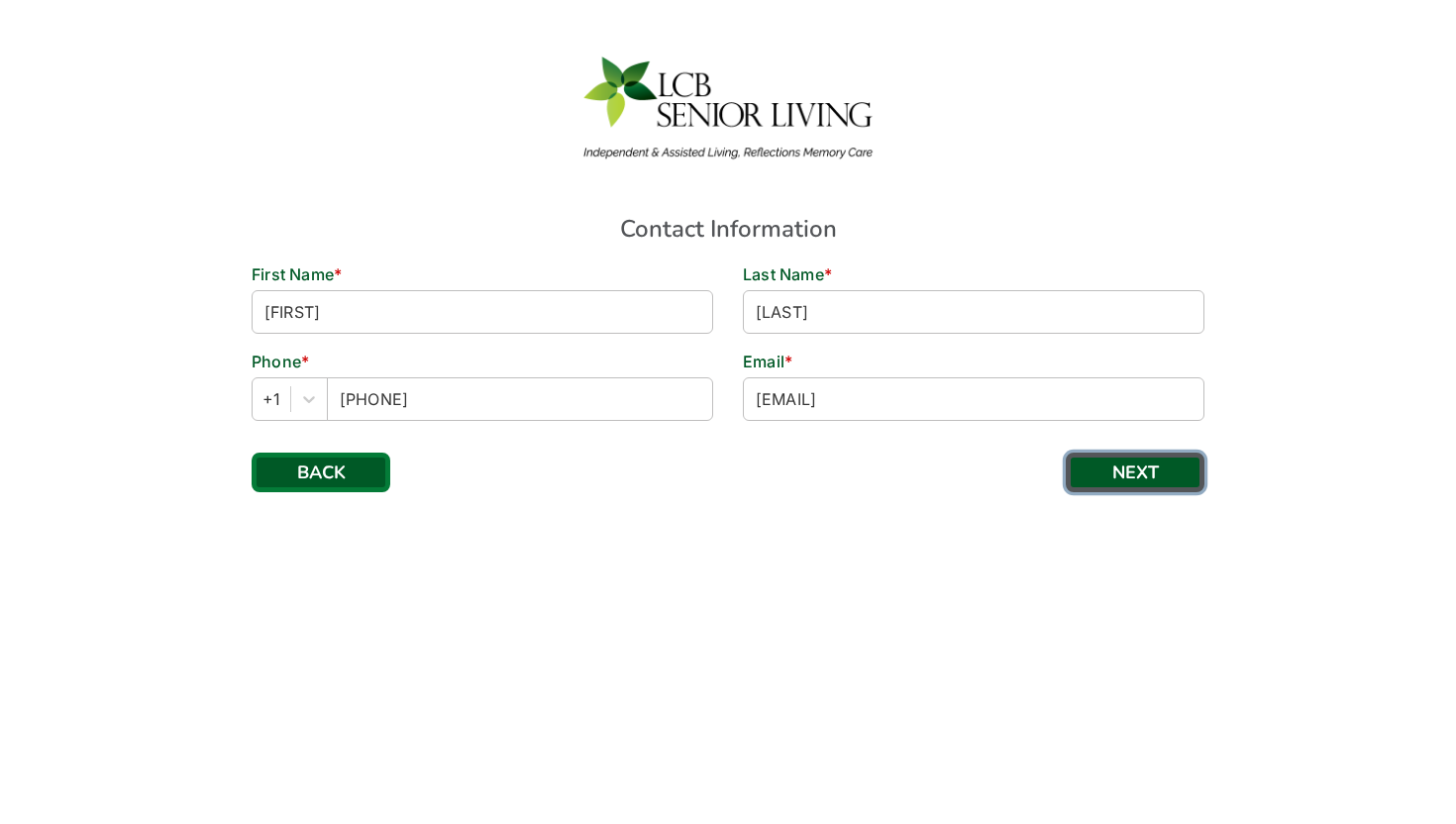 click on "NEXT" at bounding box center (1135, 472) 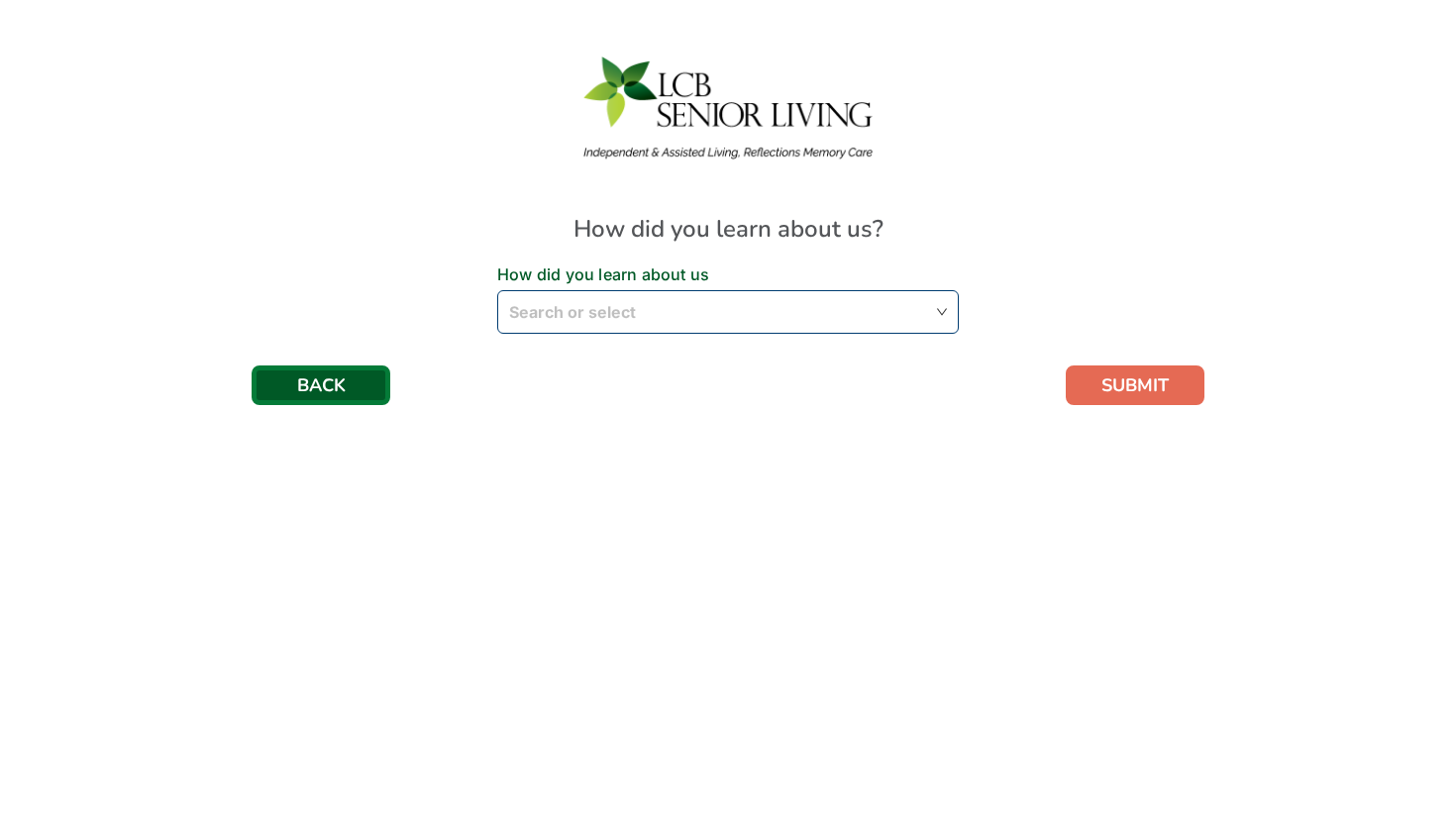 click at bounding box center (728, 311) 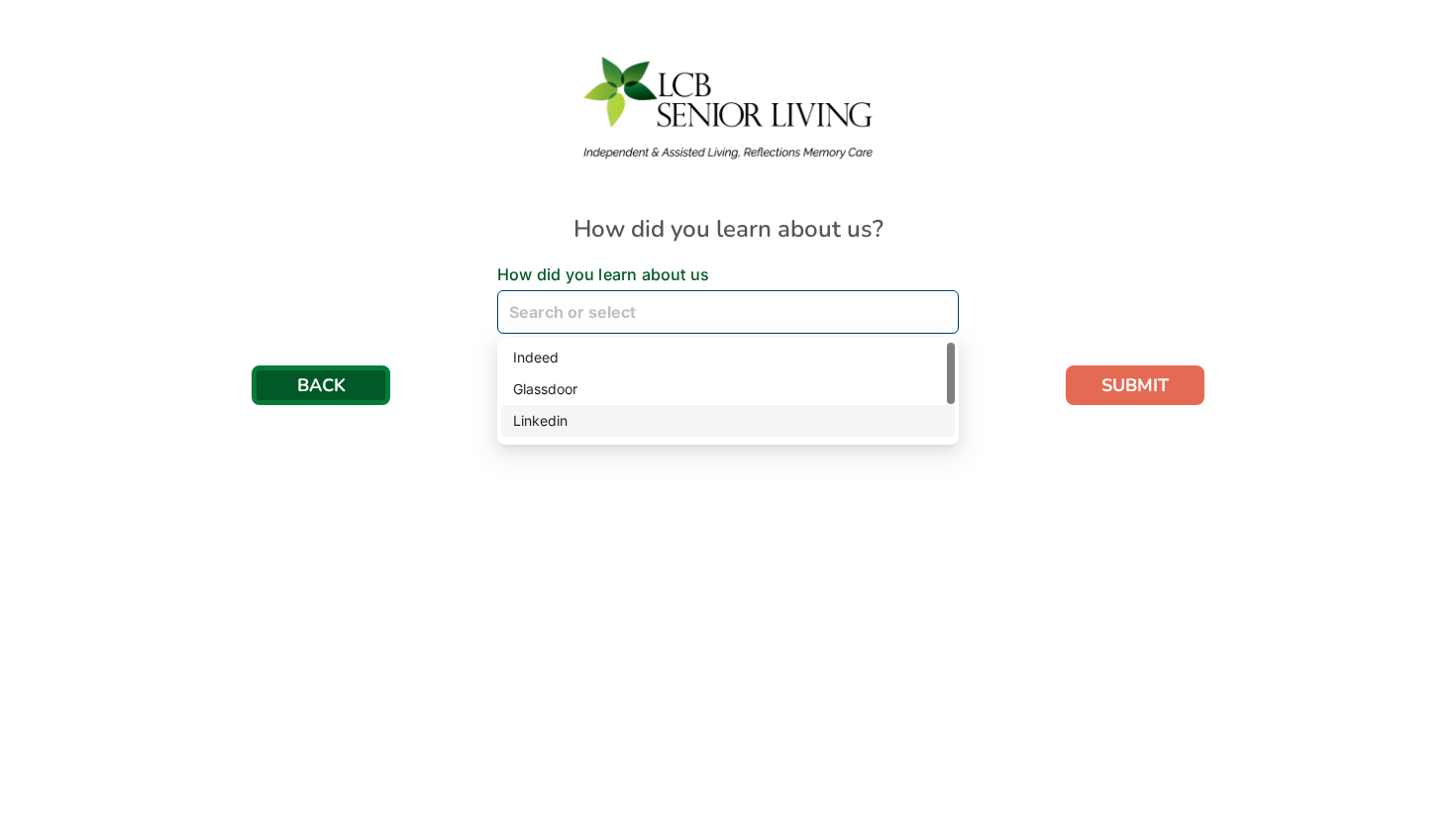 scroll, scrollTop: 59, scrollLeft: 0, axis: vertical 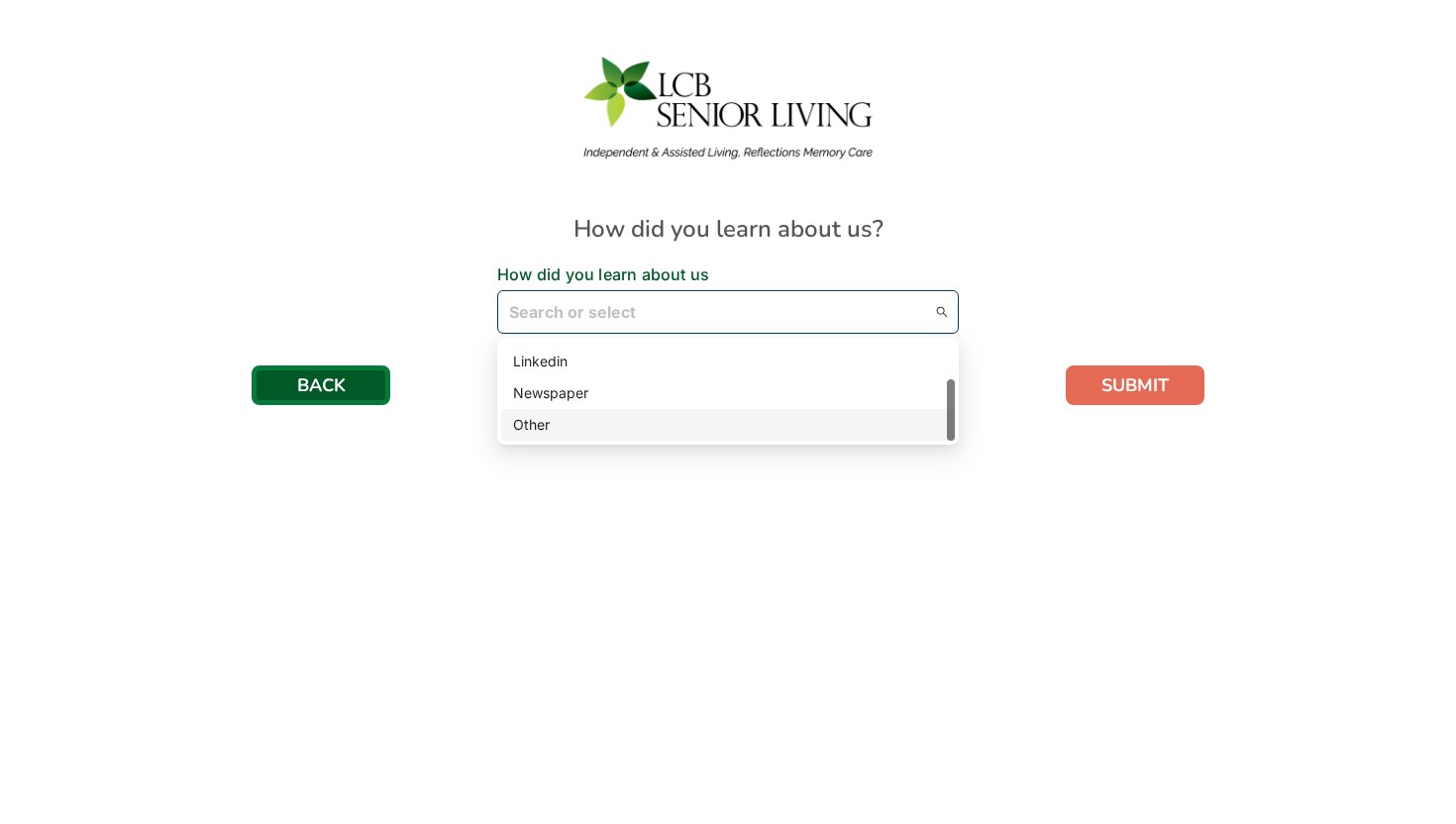 click on "How did you learn about us? How did you learn about us Search or select Newspaper Other Glassdoor Linkedin Newspaper Other BACK SUBMIT" at bounding box center (728, 228) 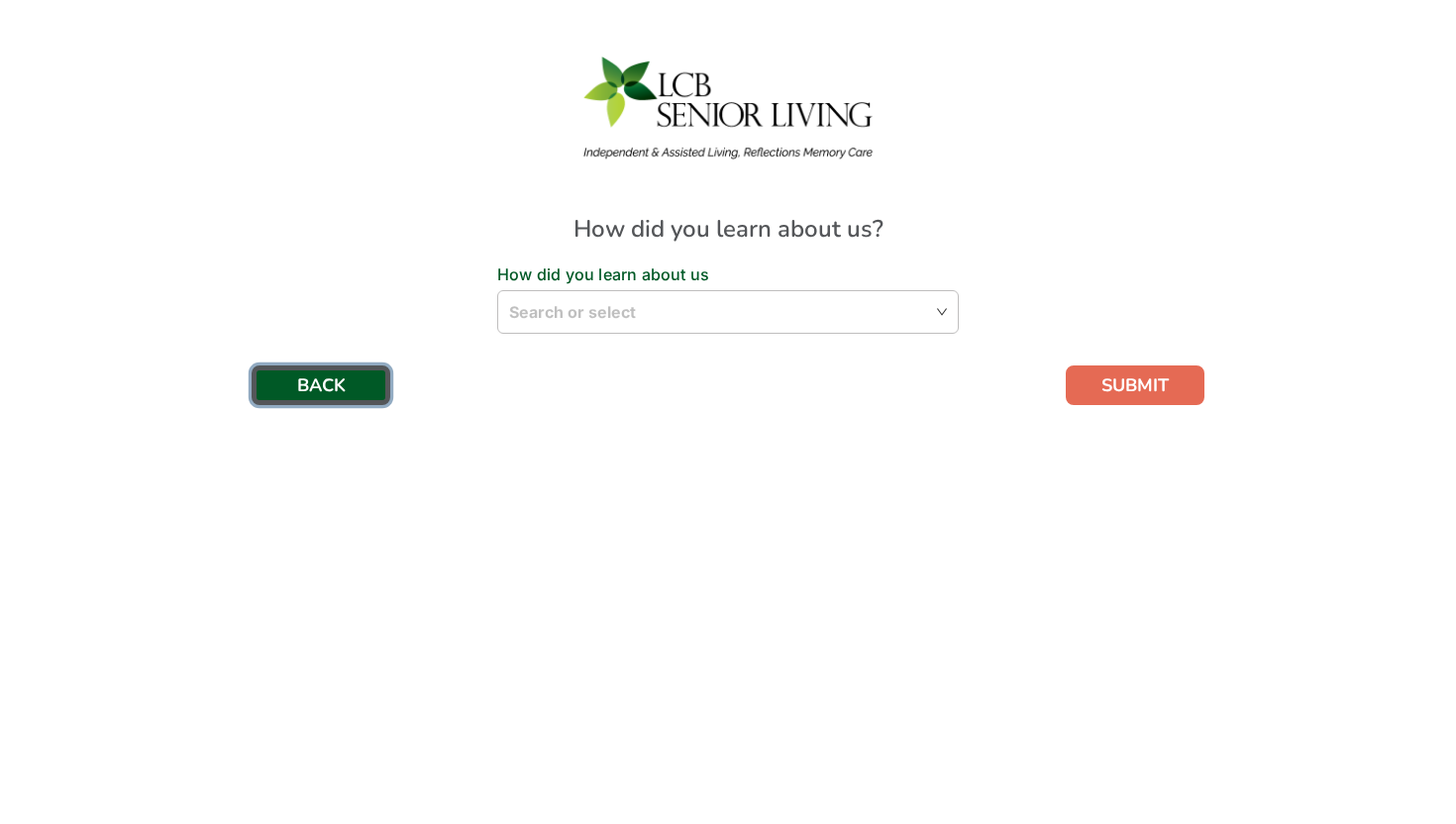 click on "BACK" at bounding box center [321, 385] 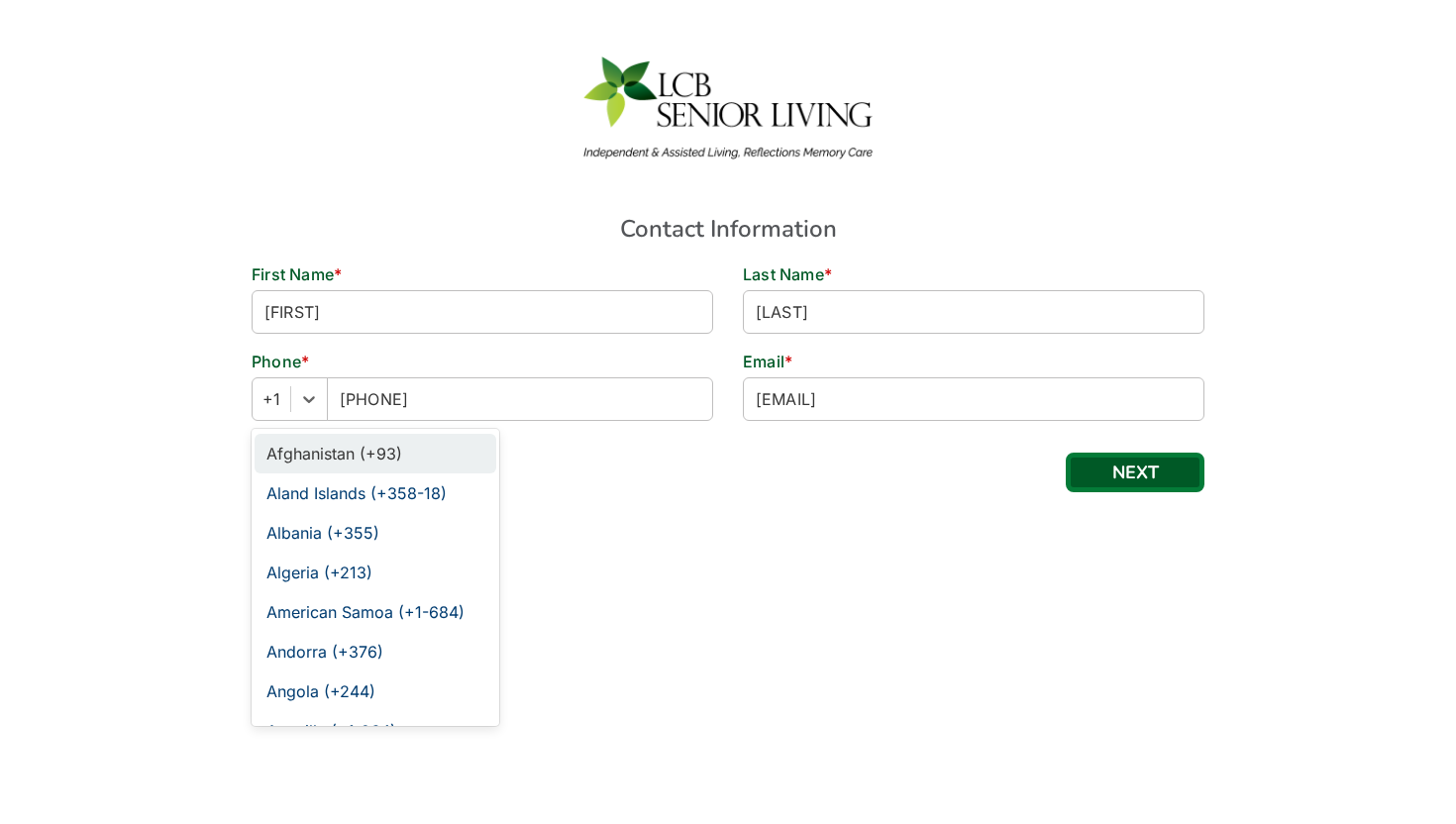 click 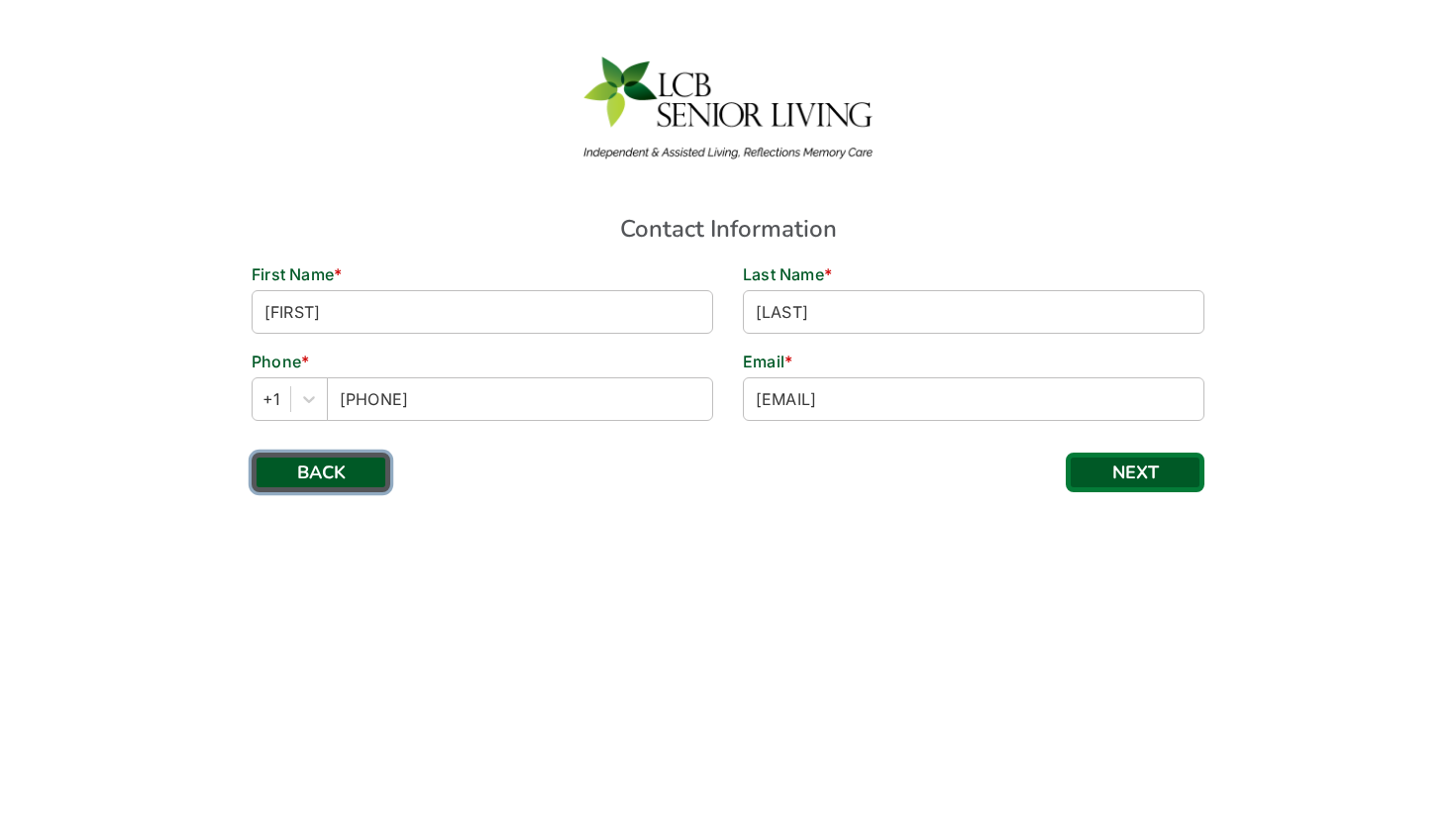 click on "BACK" at bounding box center [321, 472] 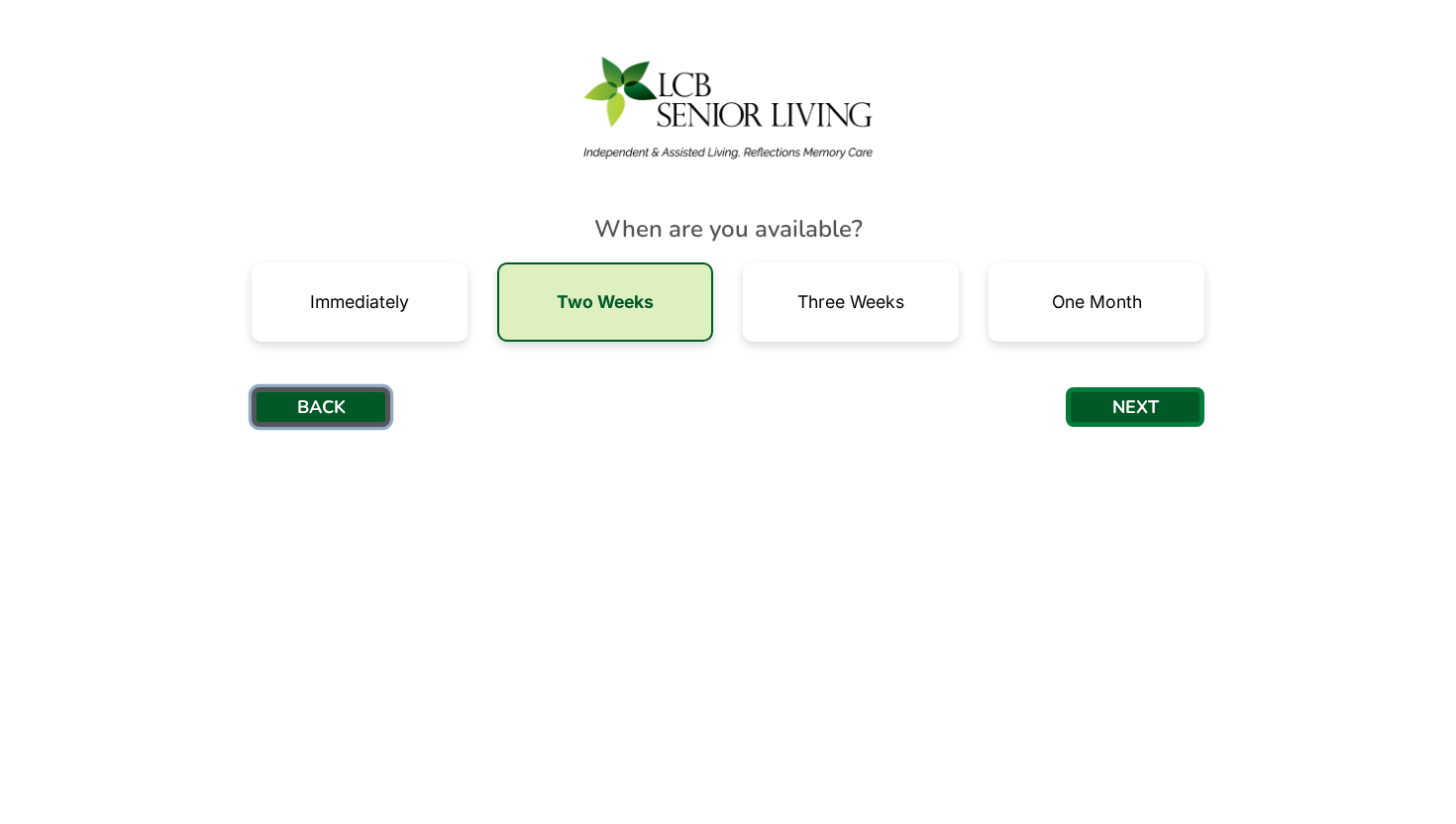 click on "BACK" at bounding box center (321, 407) 